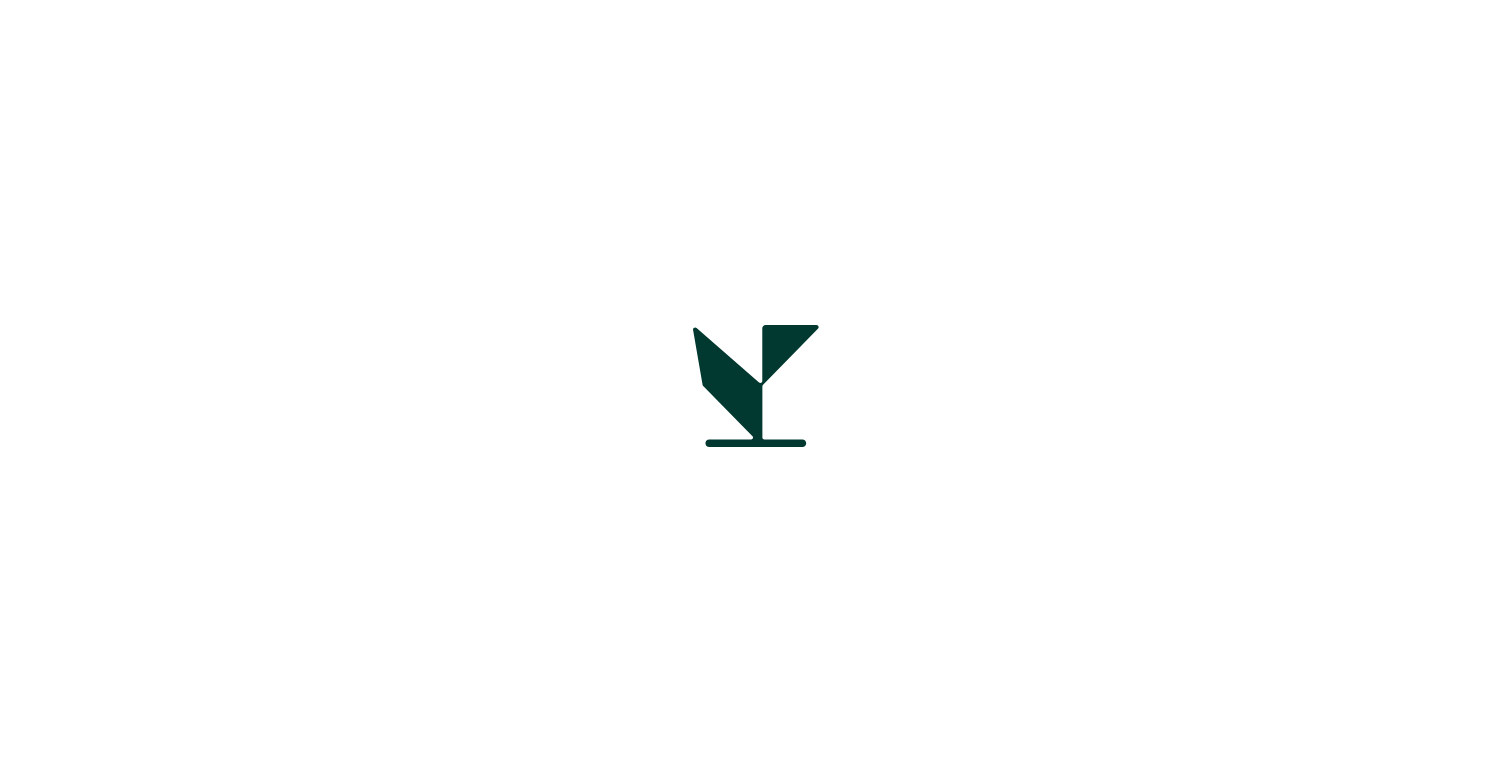 scroll, scrollTop: 0, scrollLeft: 0, axis: both 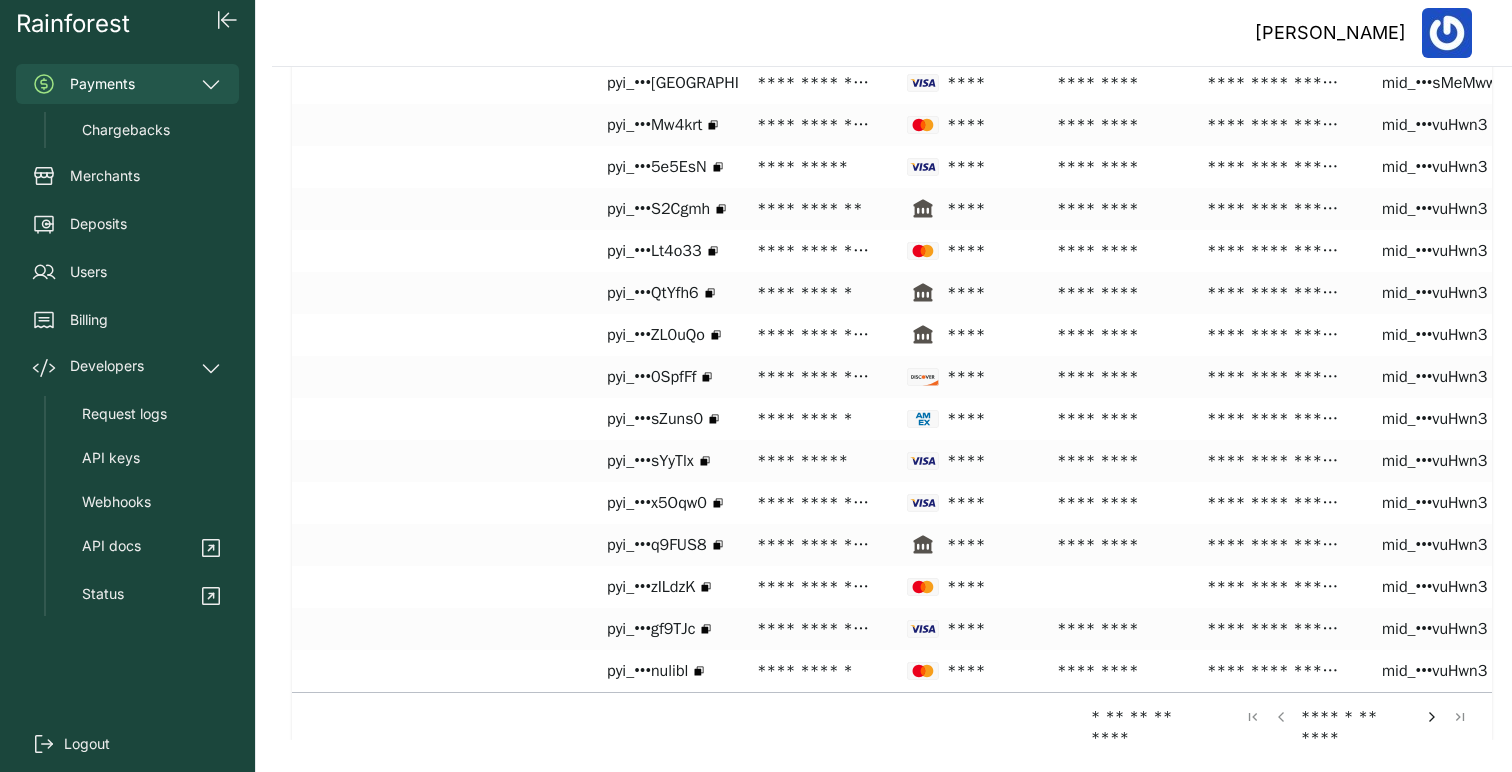 click at bounding box center [1432, 717] 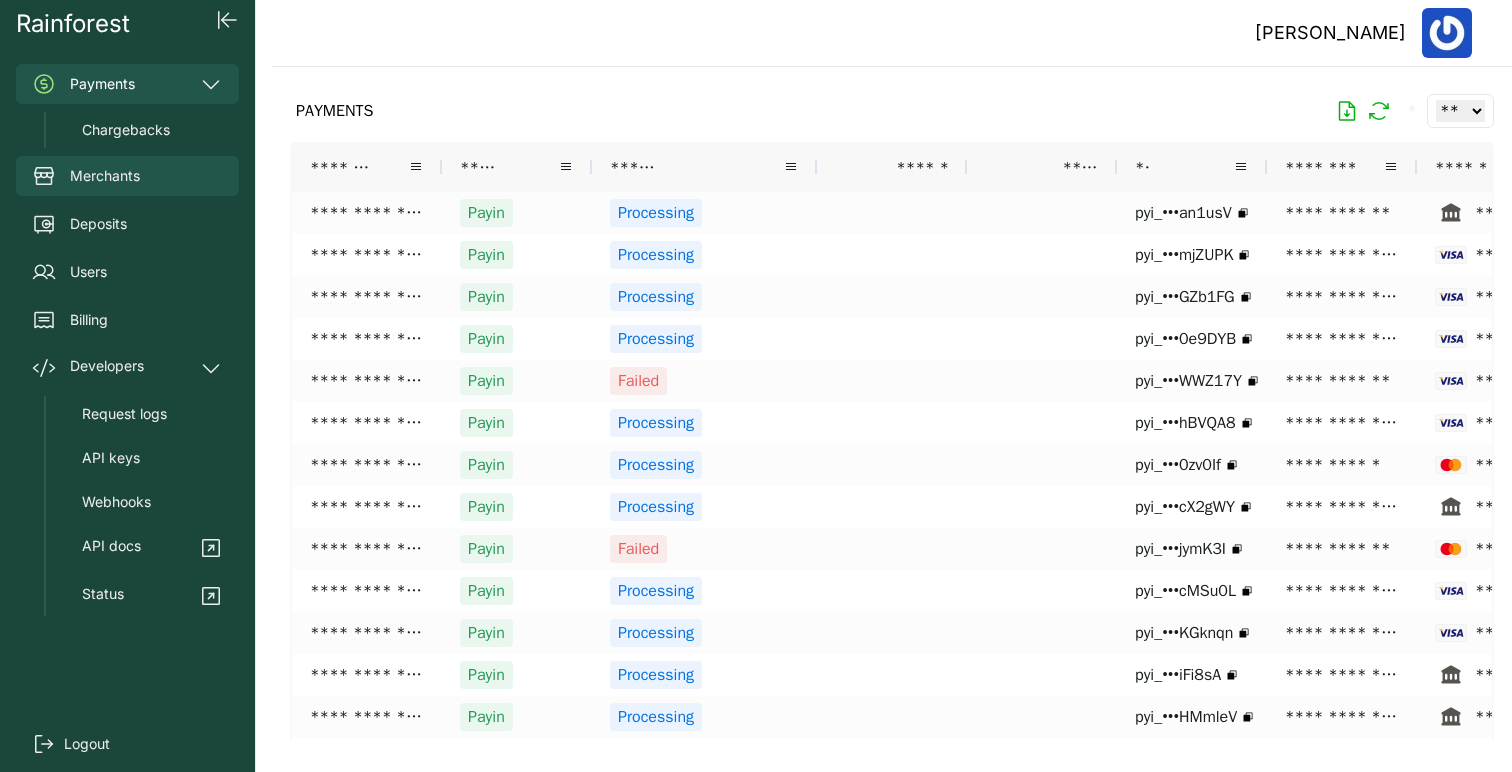 click on "Merchants" at bounding box center (105, 176) 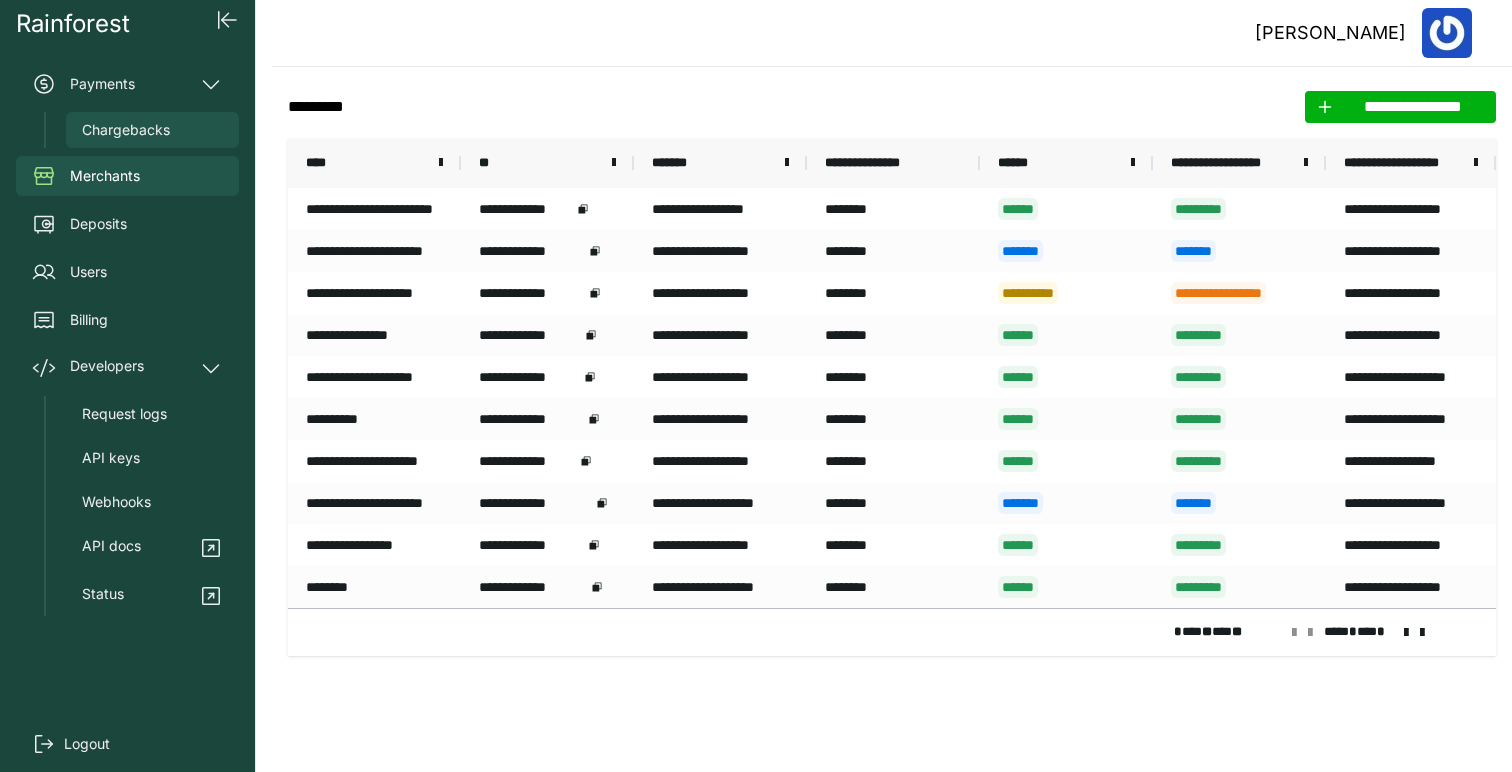 click on "Chargebacks" at bounding box center (126, 130) 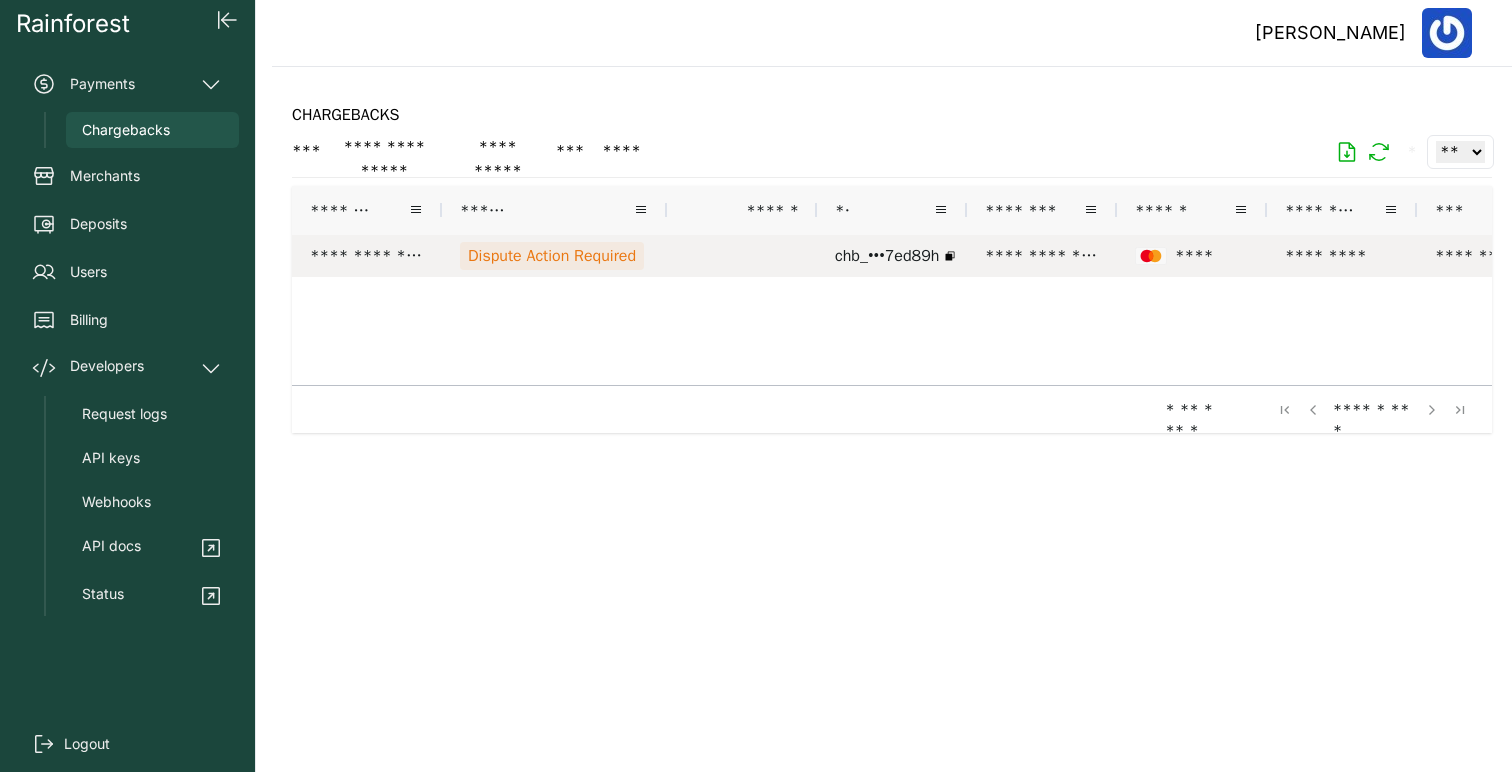click on "Dispute Action Required" at bounding box center (552, 256) 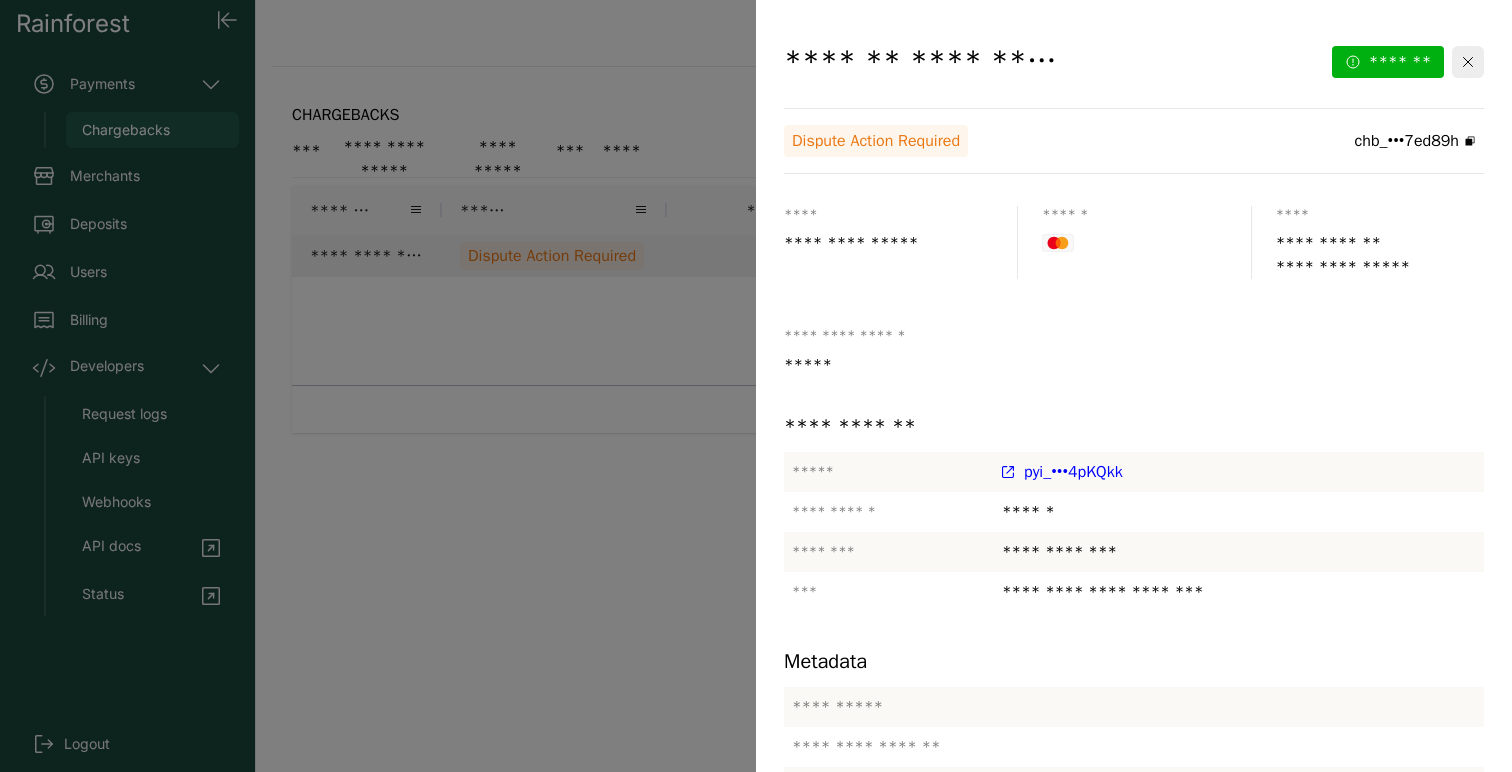 click on "pyi_•••4pKQkk" at bounding box center (1073, 472) 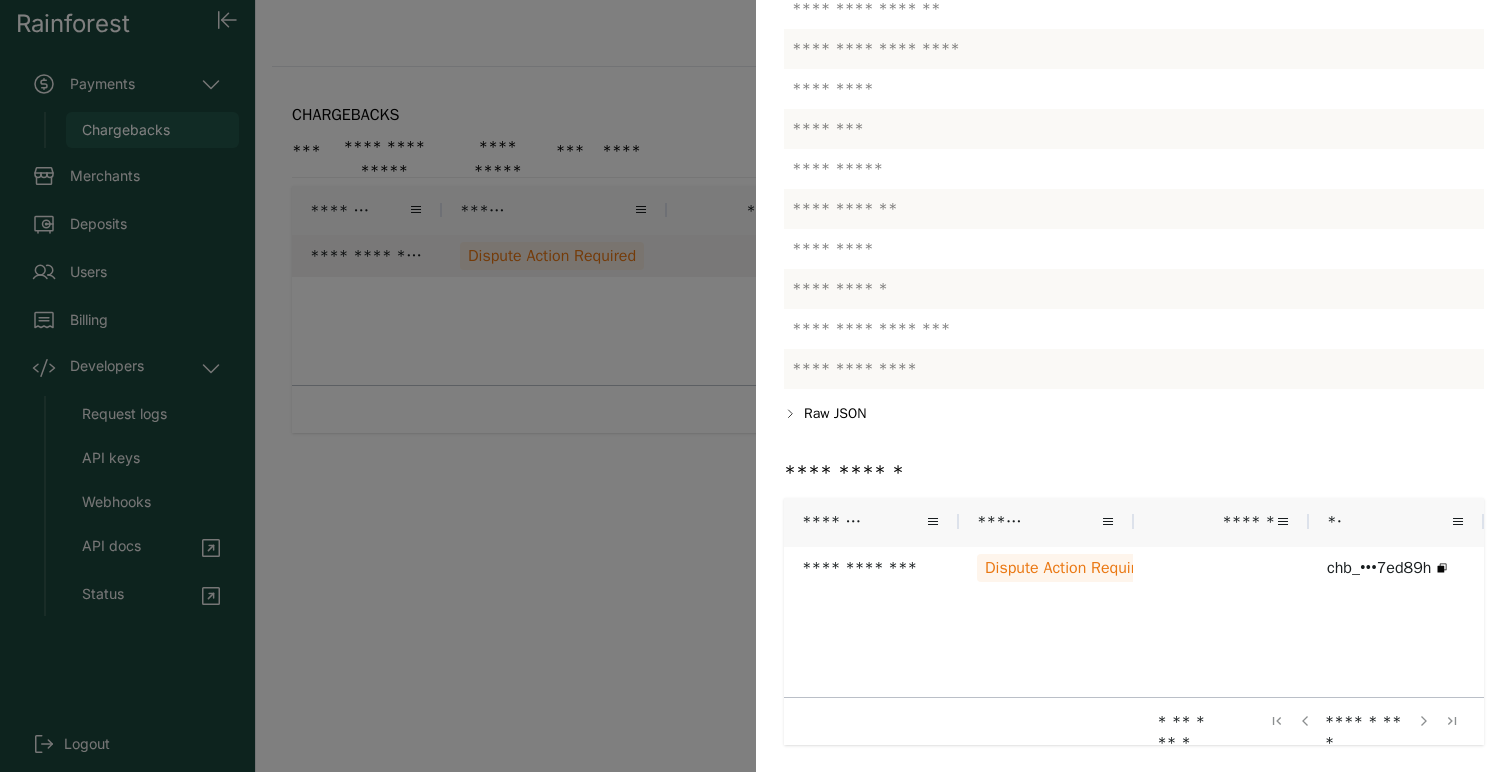 click on "Raw JSON" 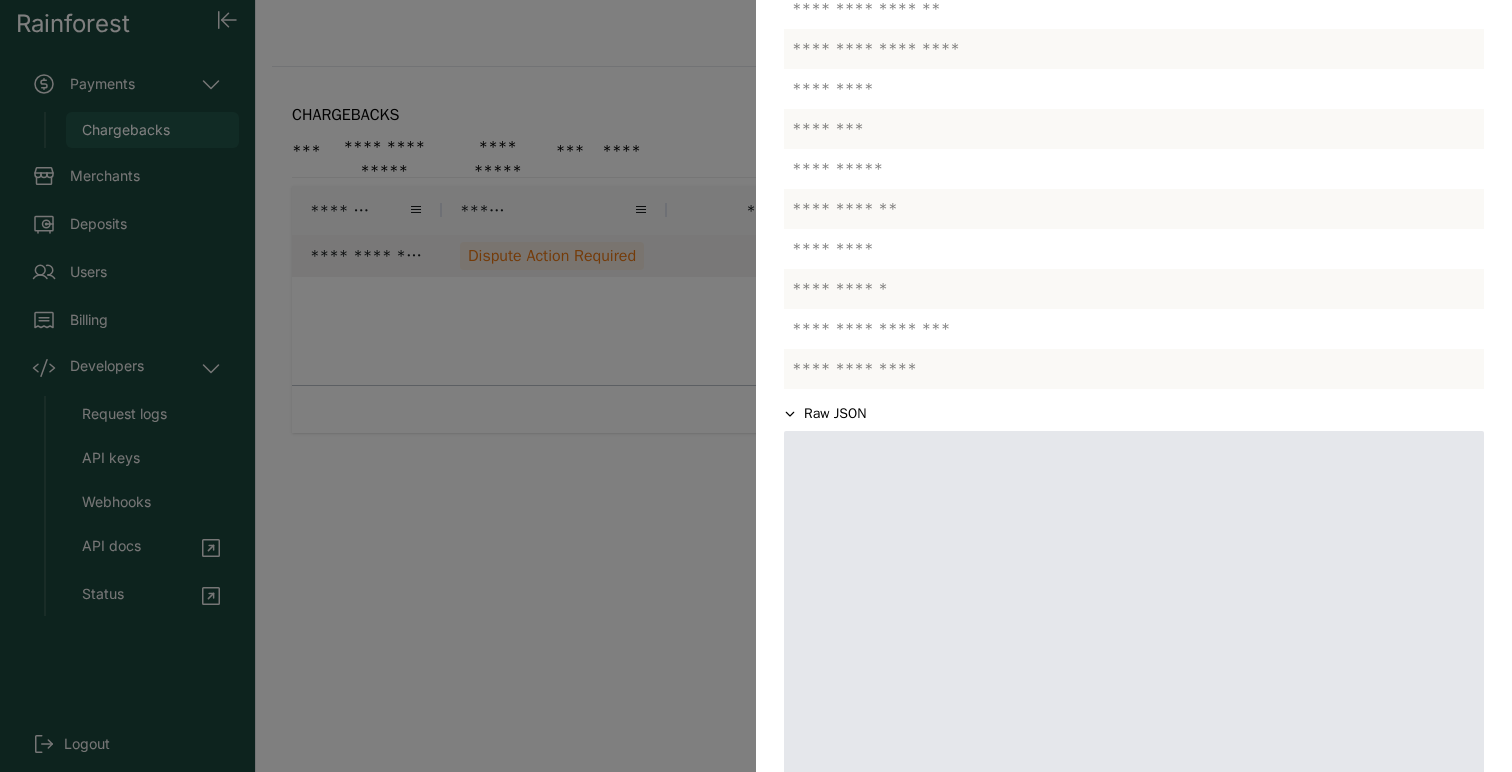 click at bounding box center [756, 386] 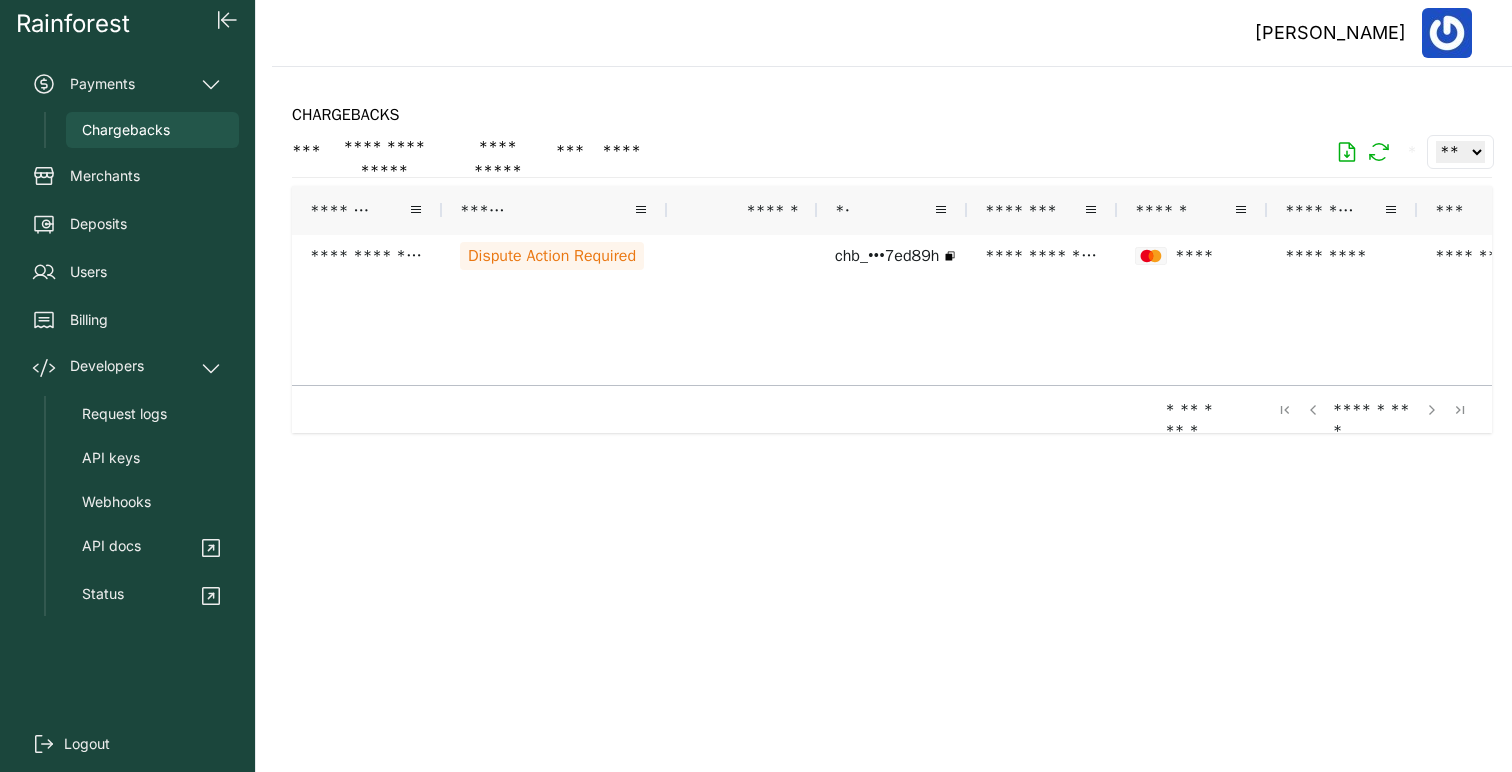 click on "**********" at bounding box center (892, 419) 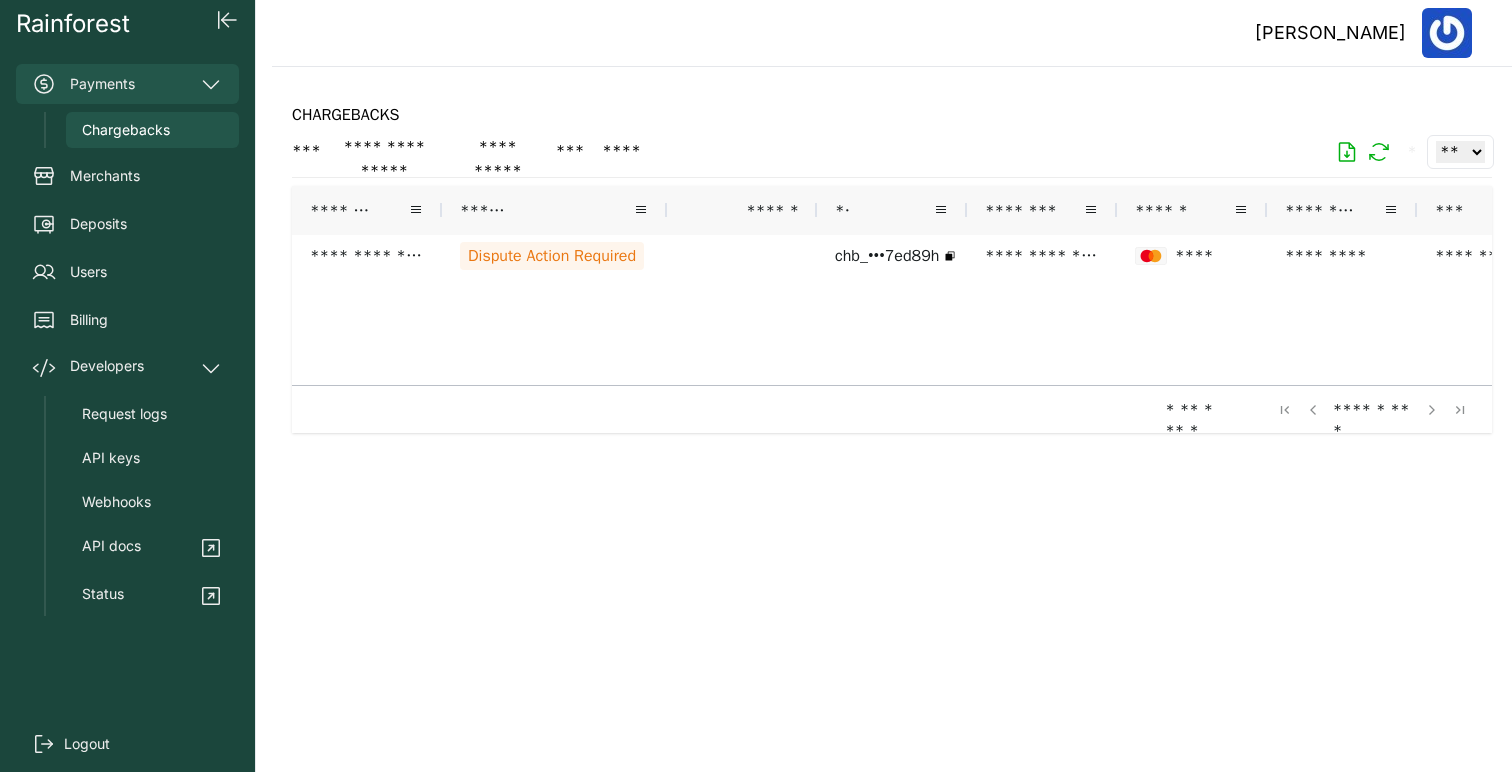 click on "Payments" at bounding box center (127, 84) 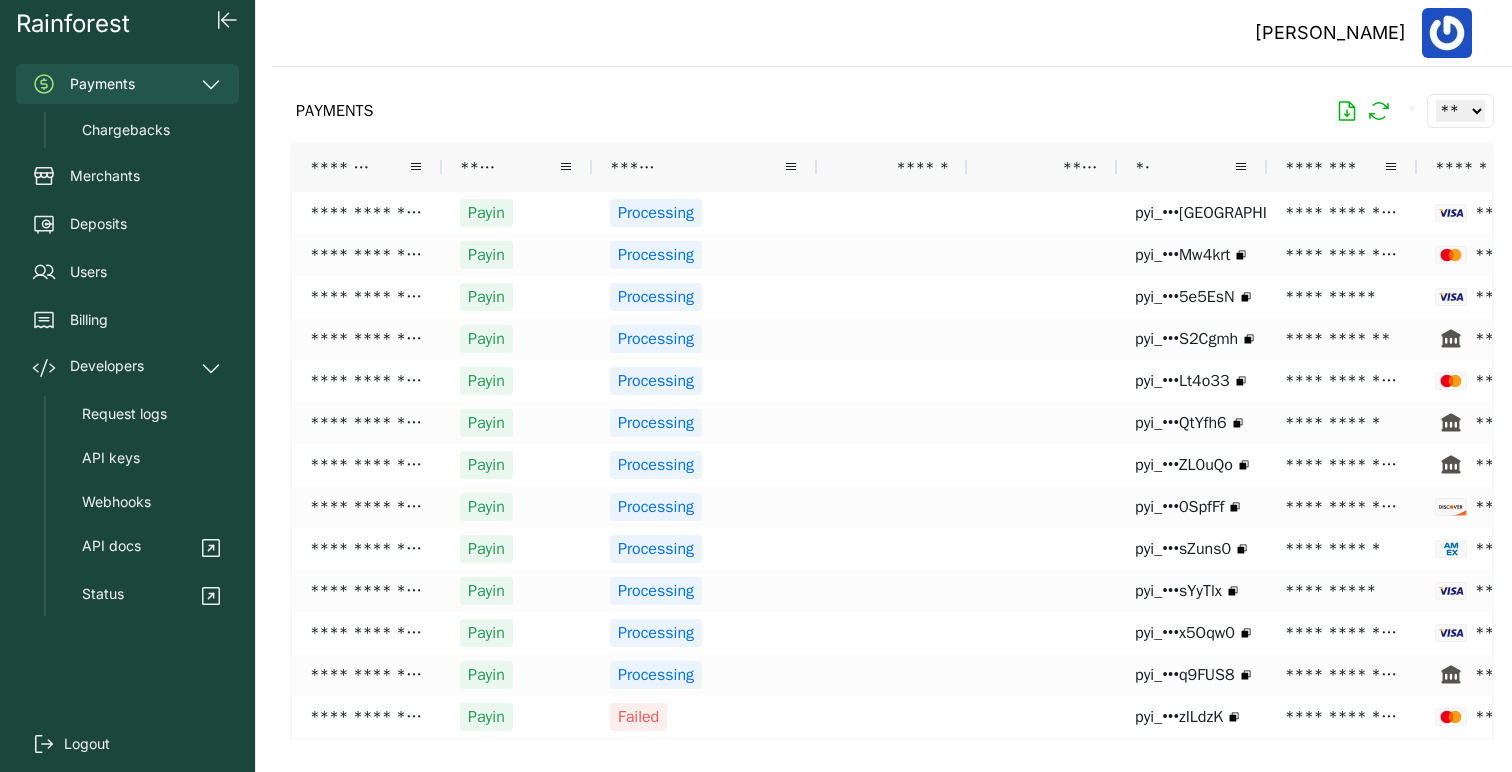 click on "** ** ** ***" 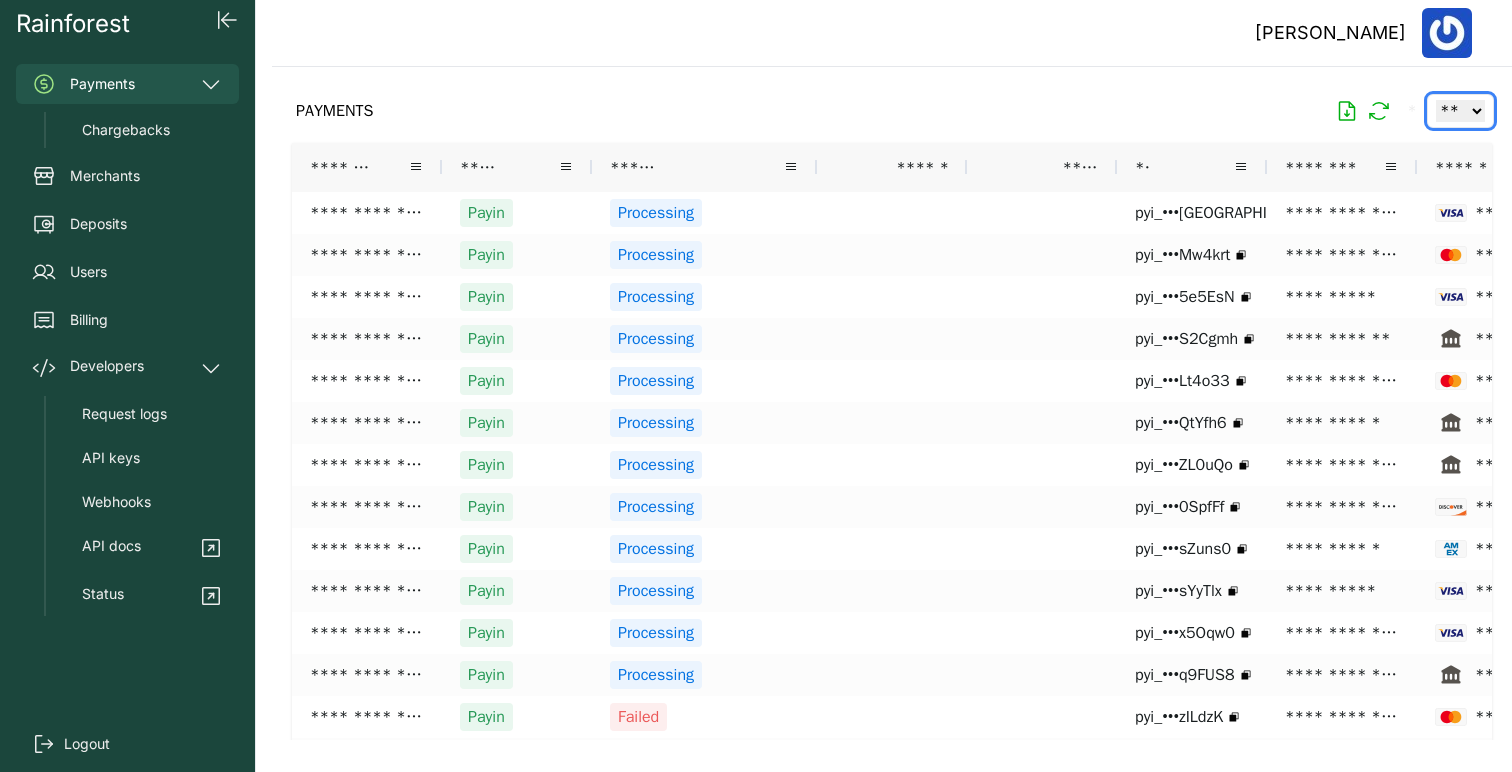 click on "** ** ** ***" at bounding box center [1460, 111] 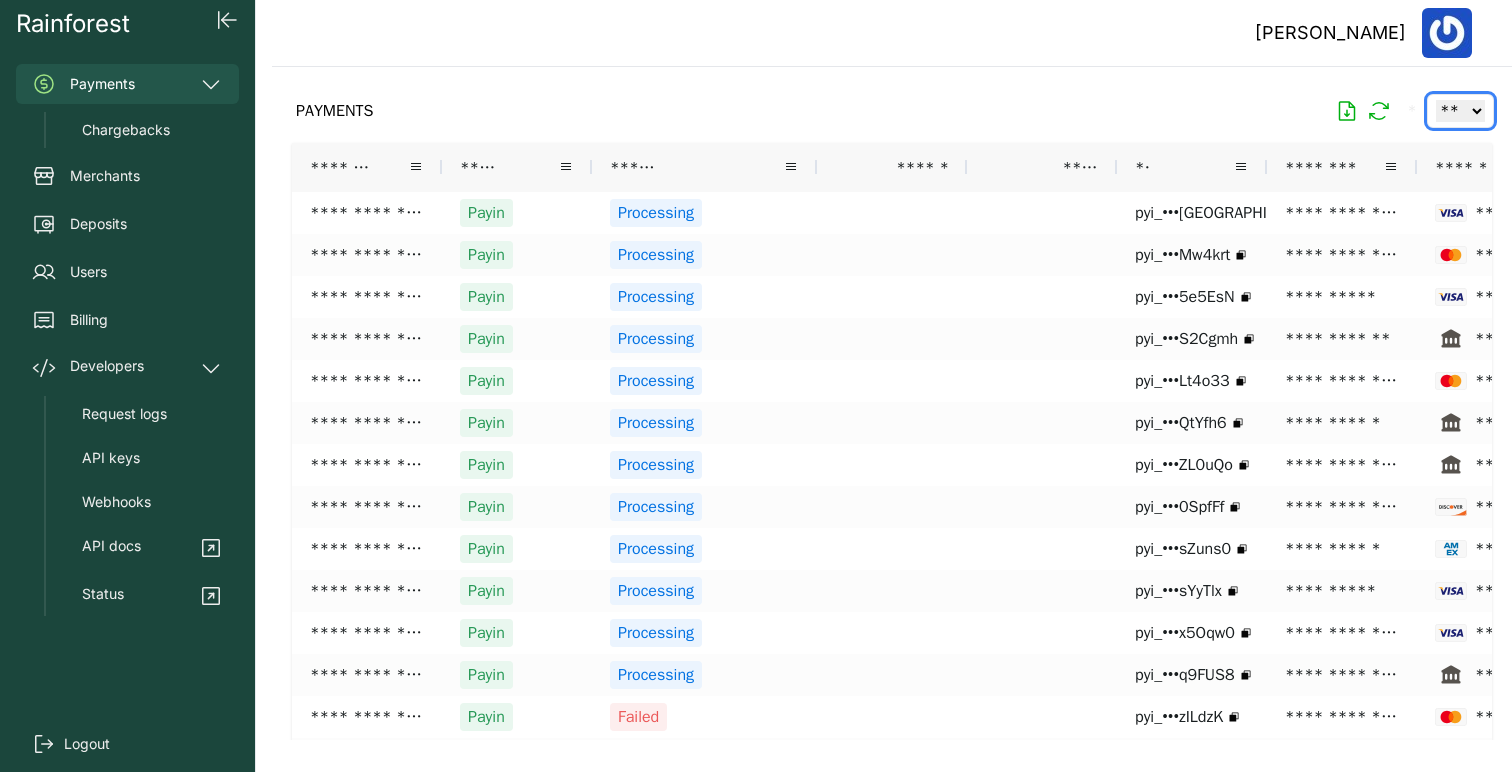 select on "***" 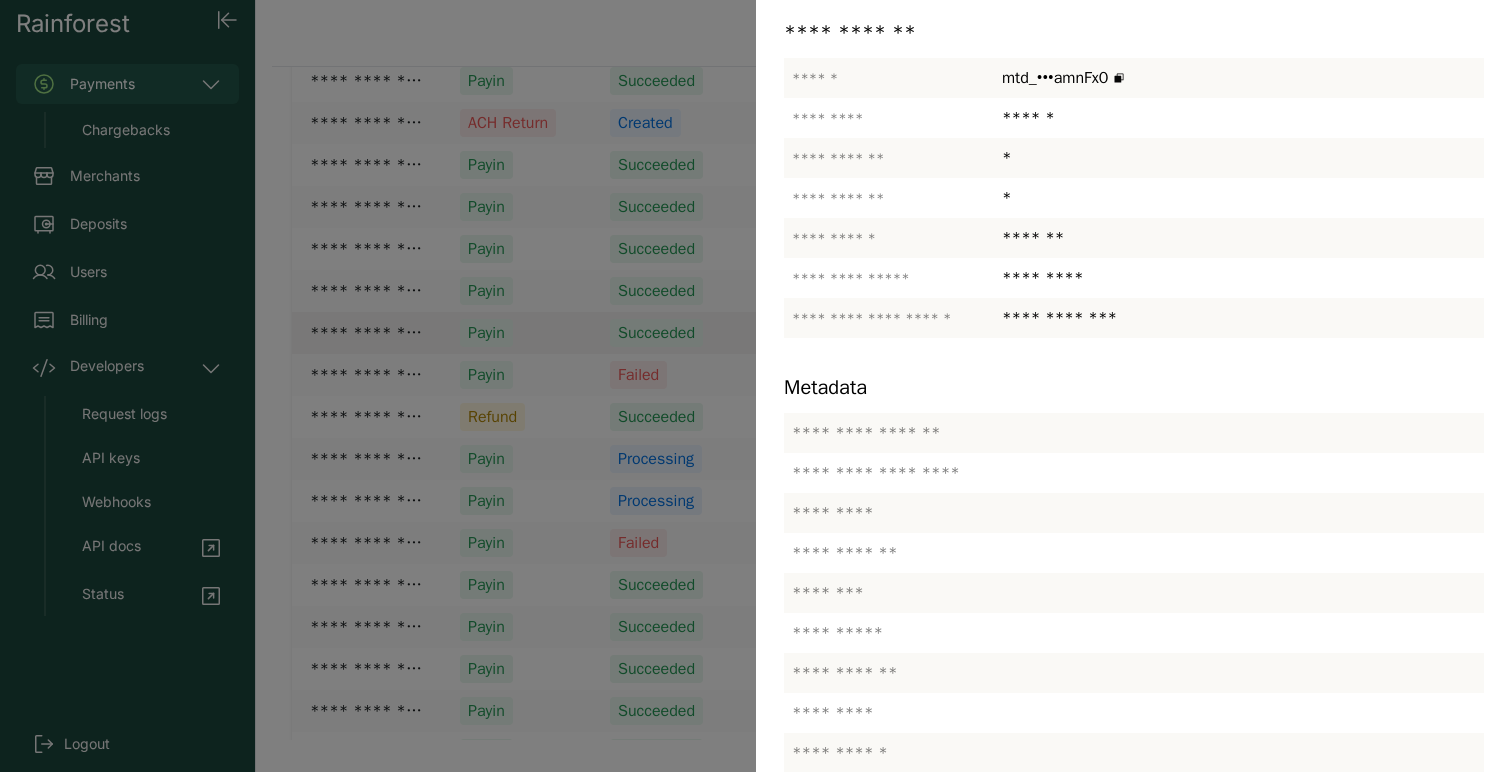 scroll, scrollTop: 0, scrollLeft: 0, axis: both 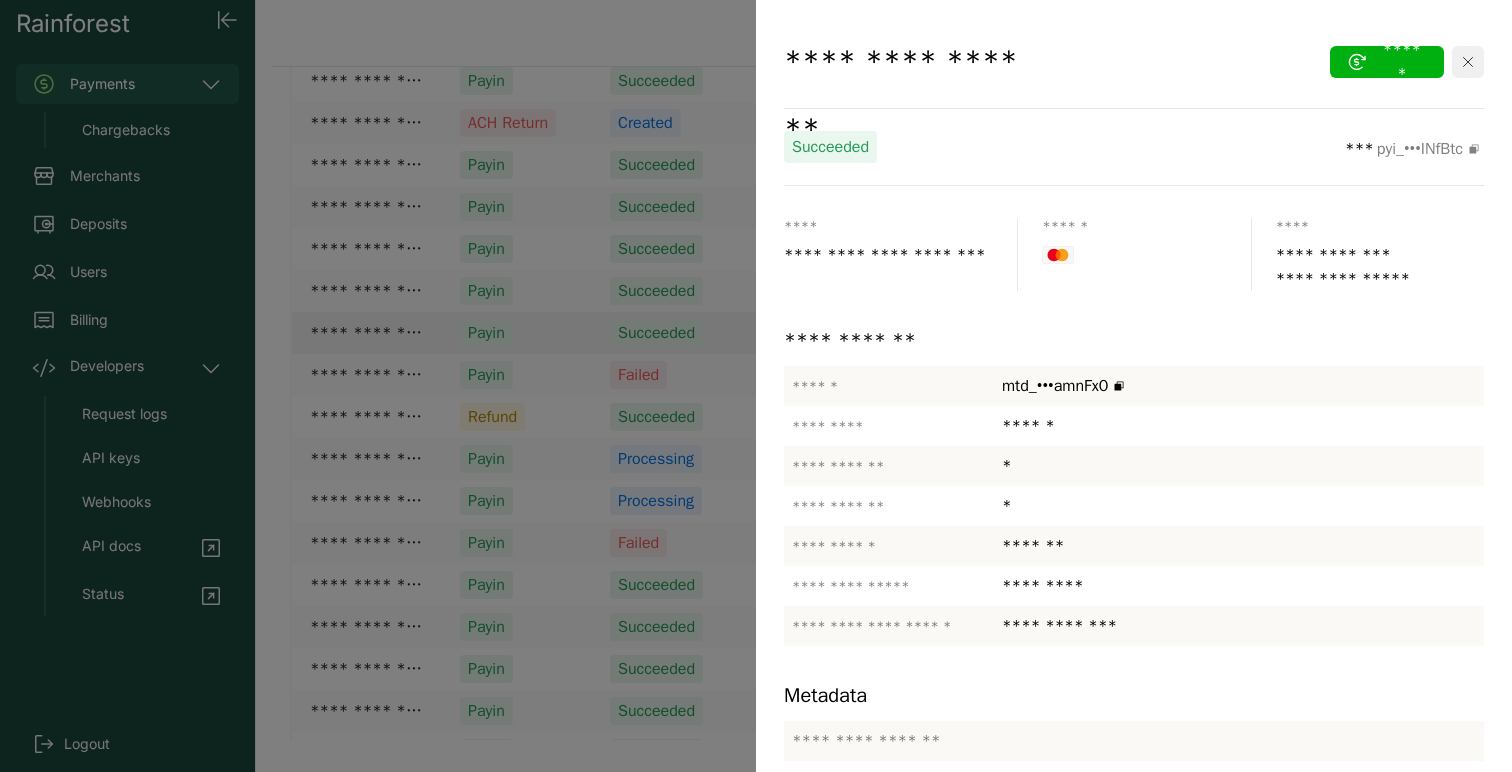 click at bounding box center [1468, 62] 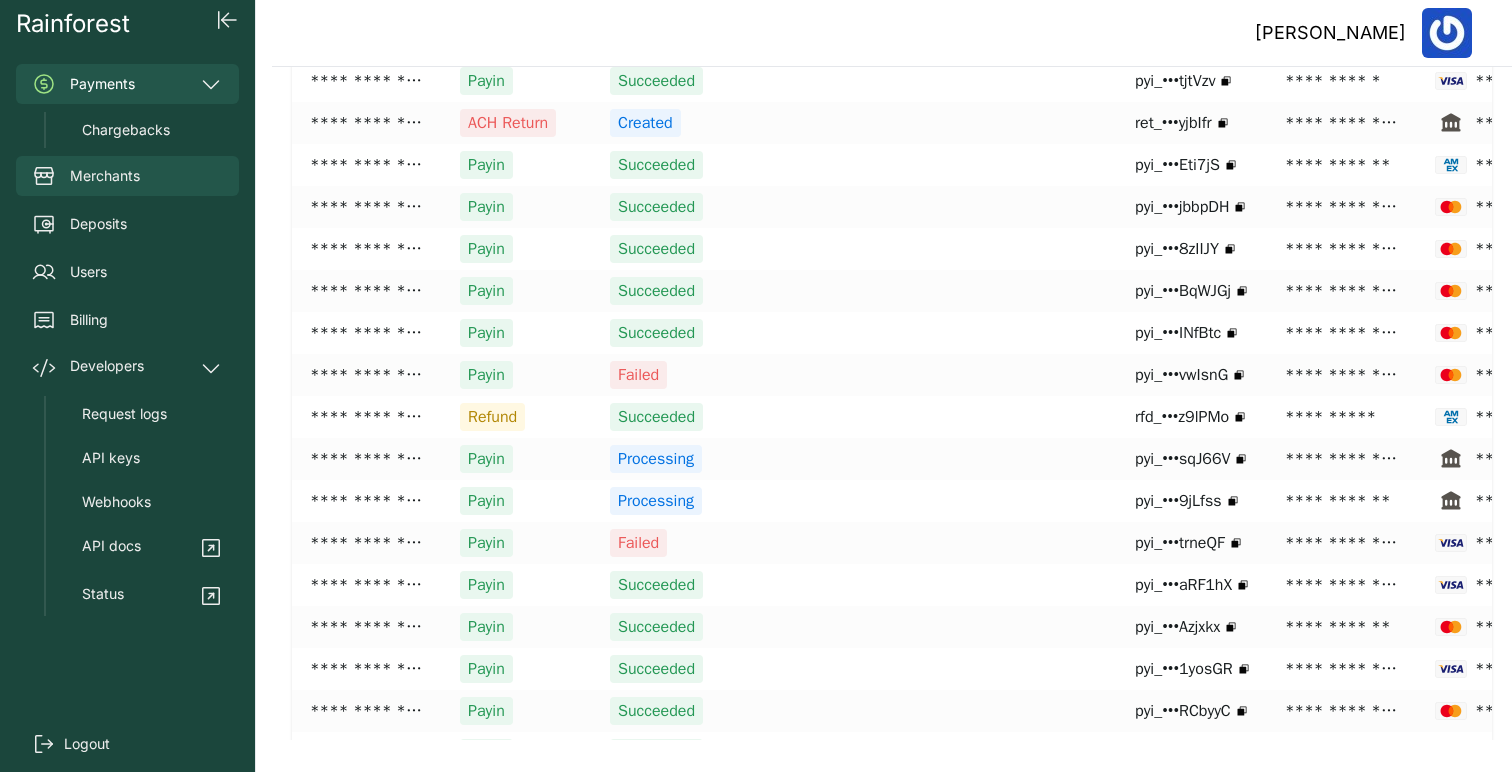 click on "Merchants" at bounding box center (105, 176) 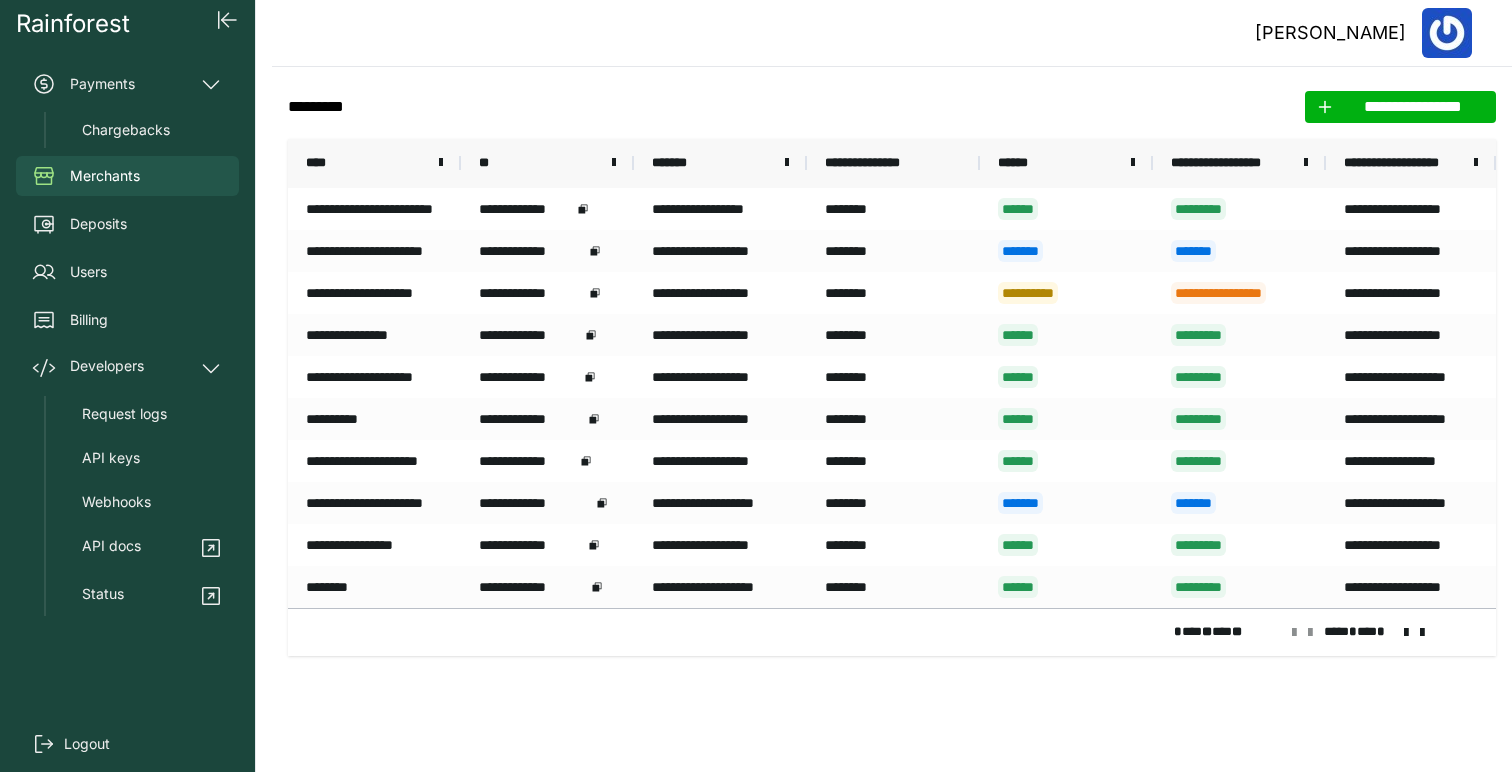 click at bounding box center [1406, 633] 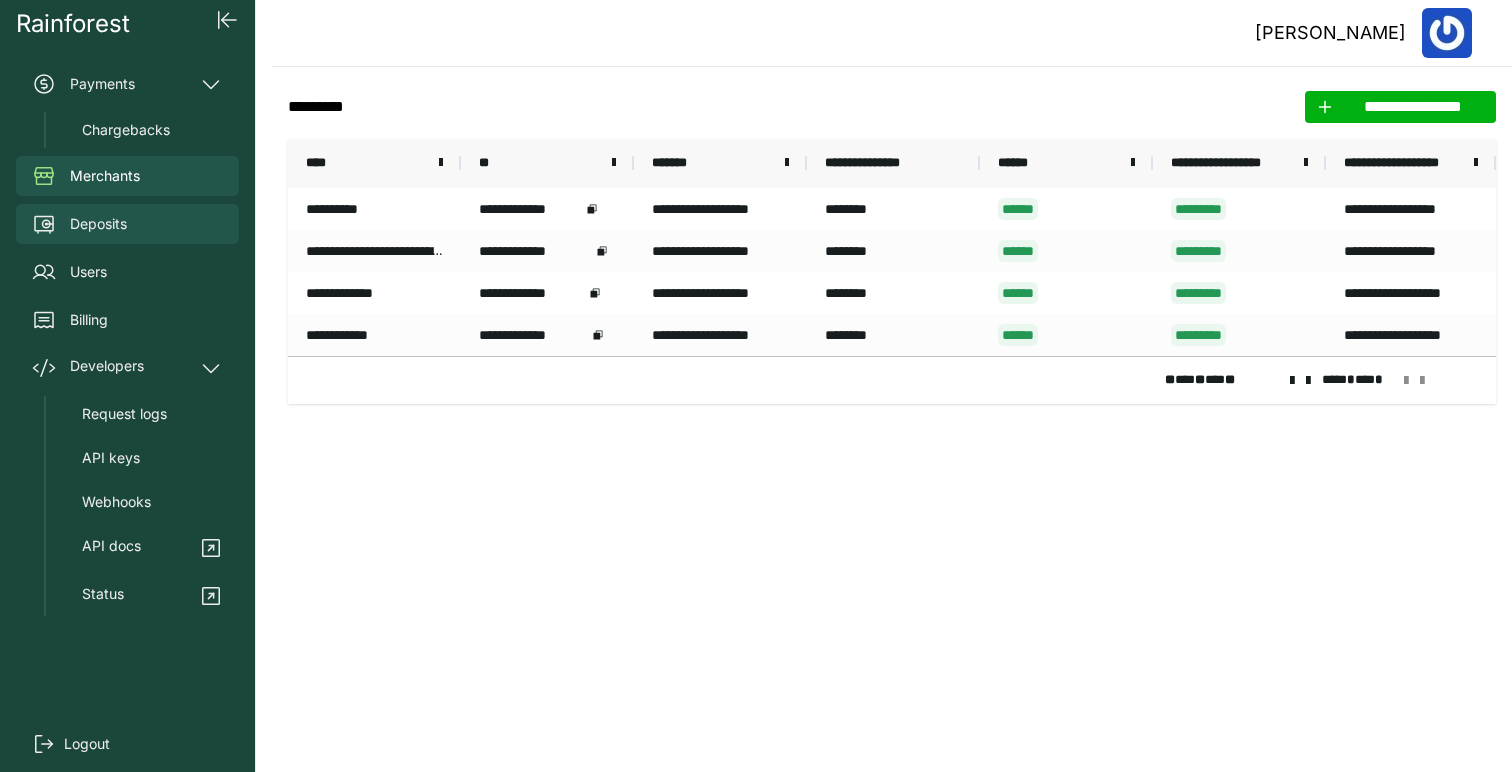click on "Deposits" at bounding box center (127, 224) 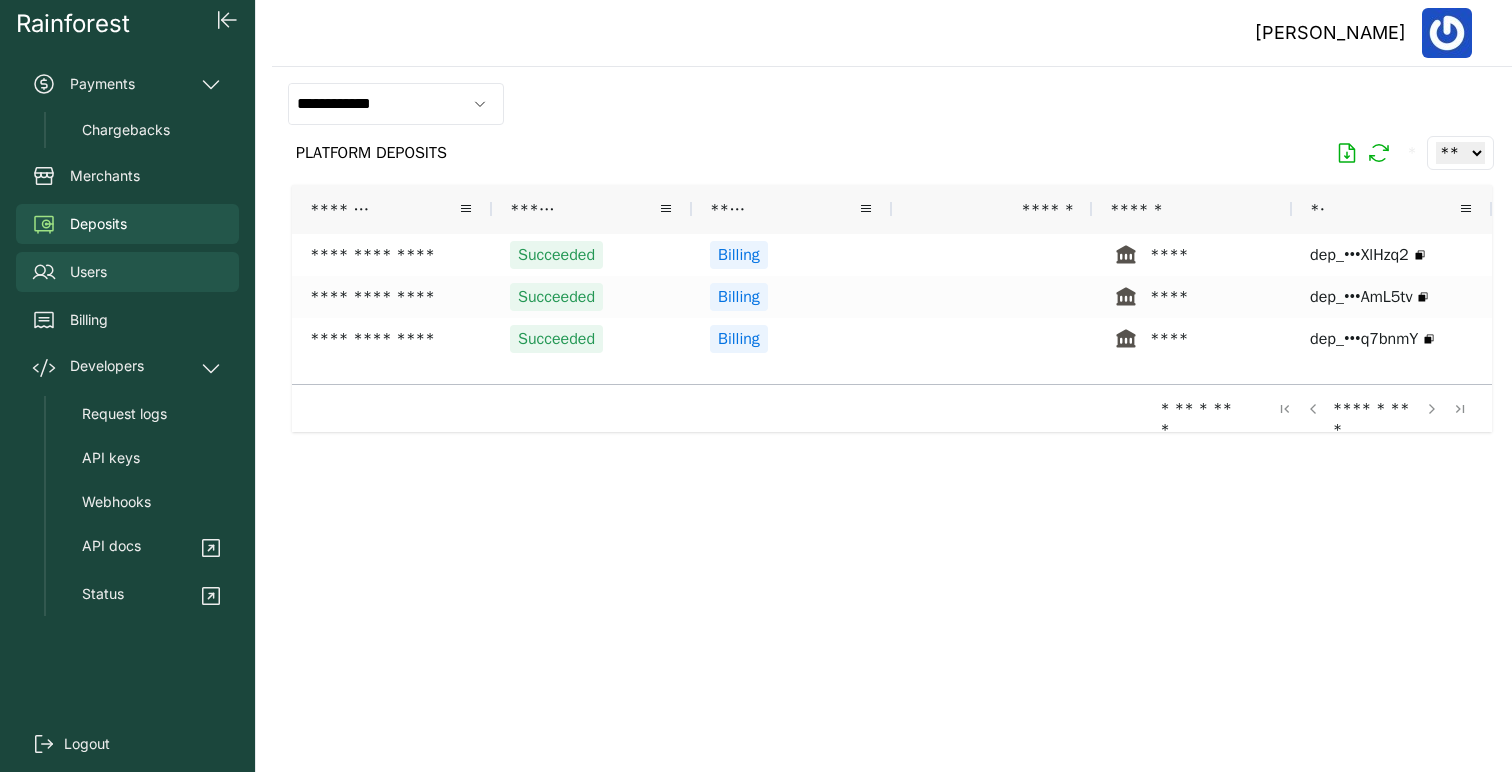 click on "Users" at bounding box center [127, 272] 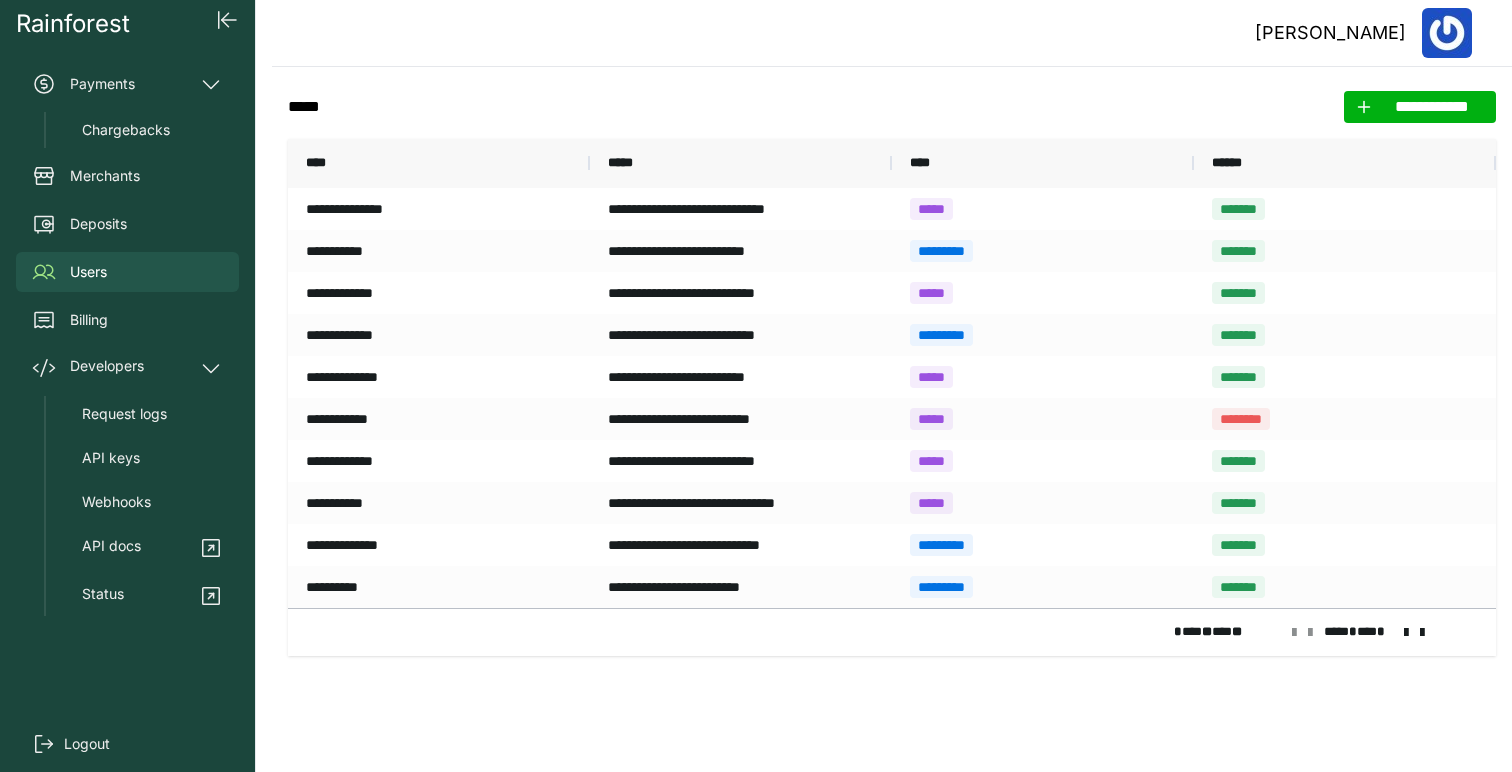 click at bounding box center [1406, 633] 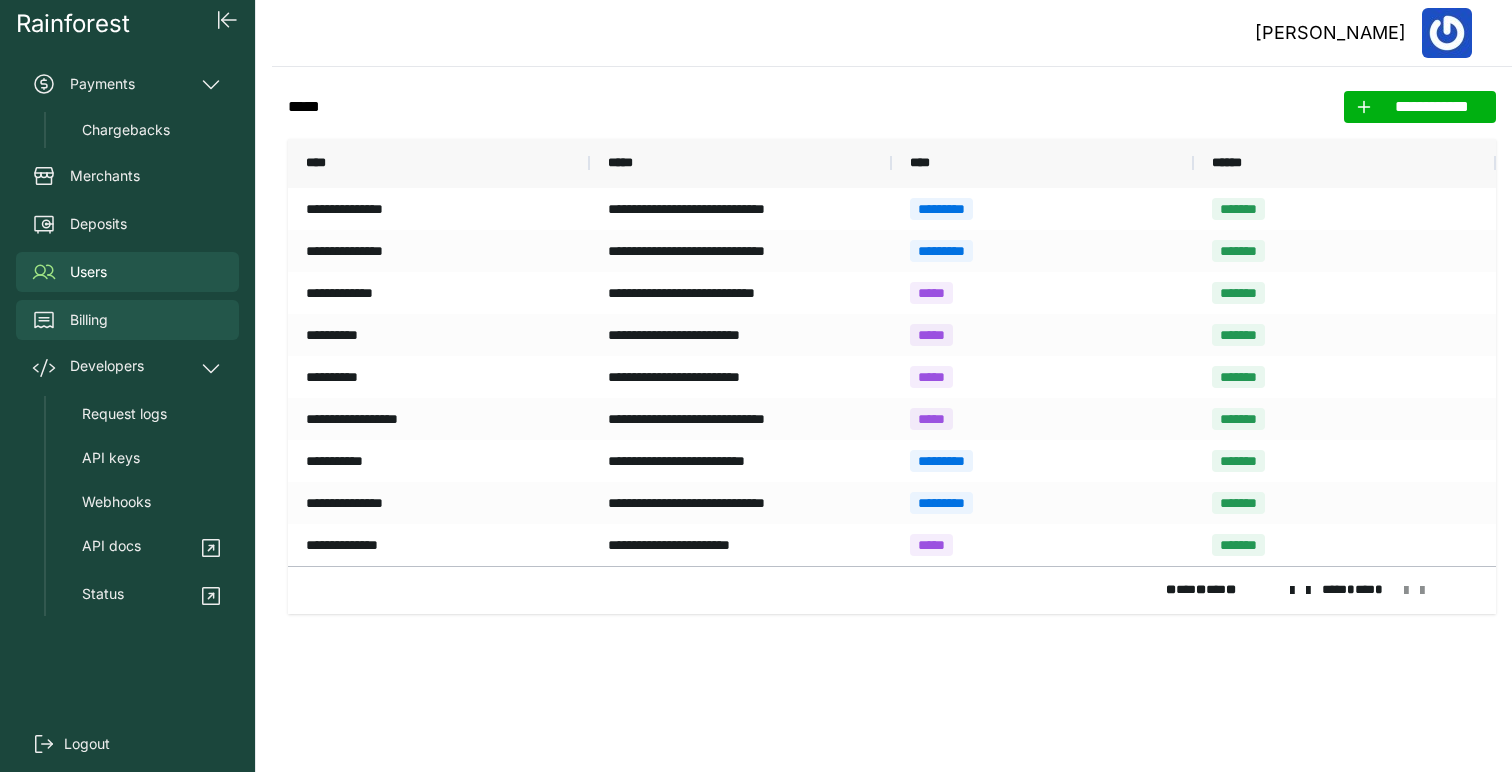 click on "Billing" at bounding box center [89, 320] 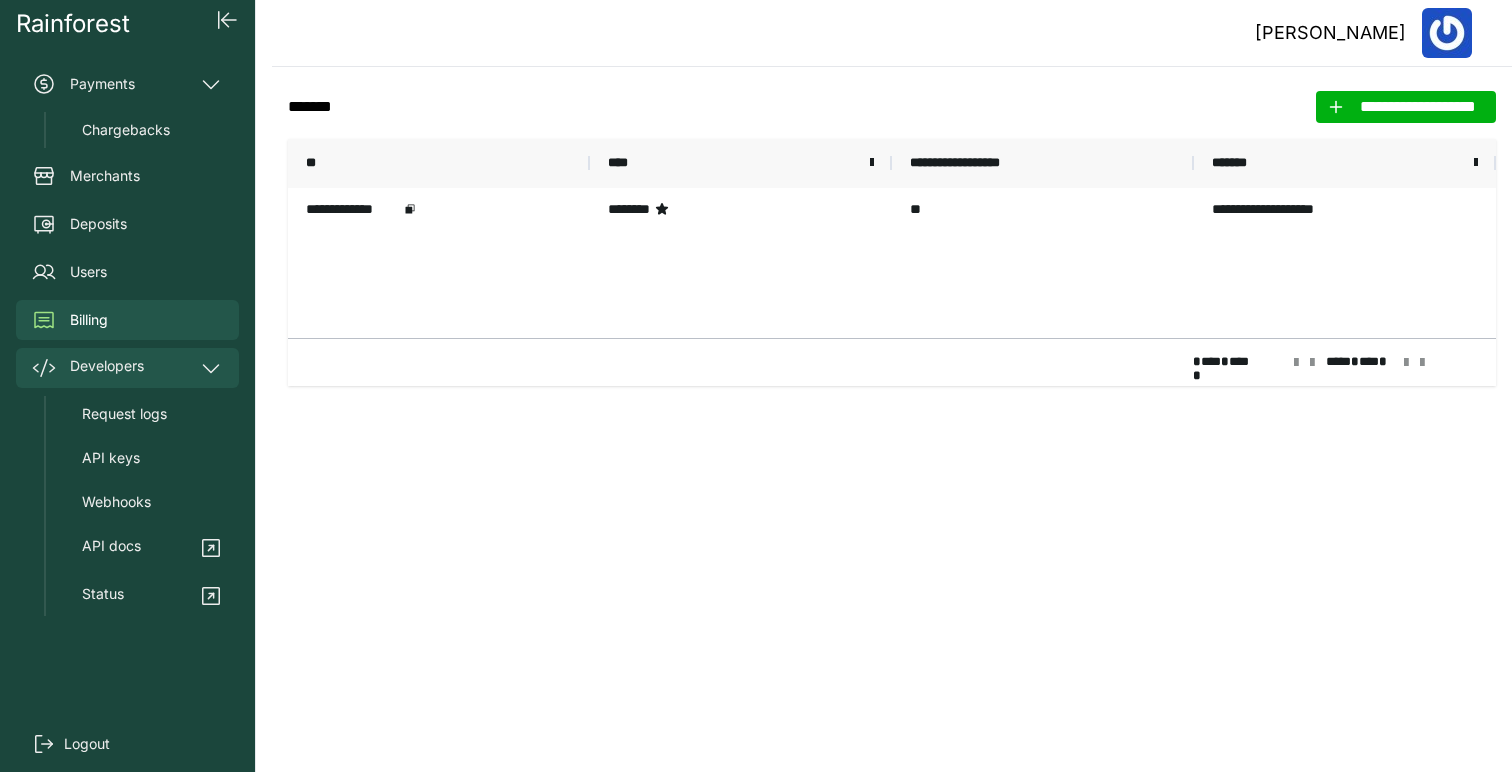 click on "Developers" at bounding box center [107, 368] 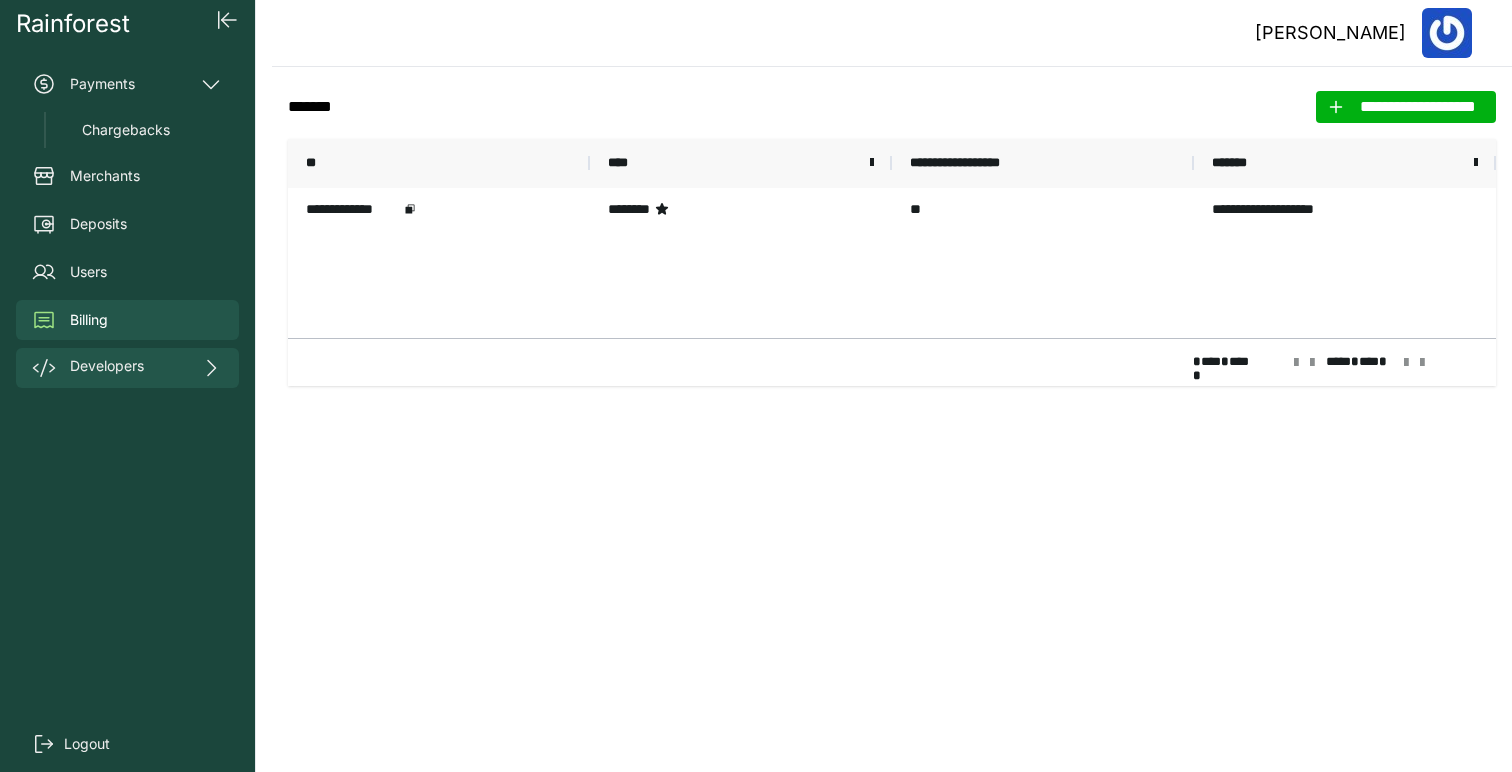 click on "Developers" at bounding box center (107, 368) 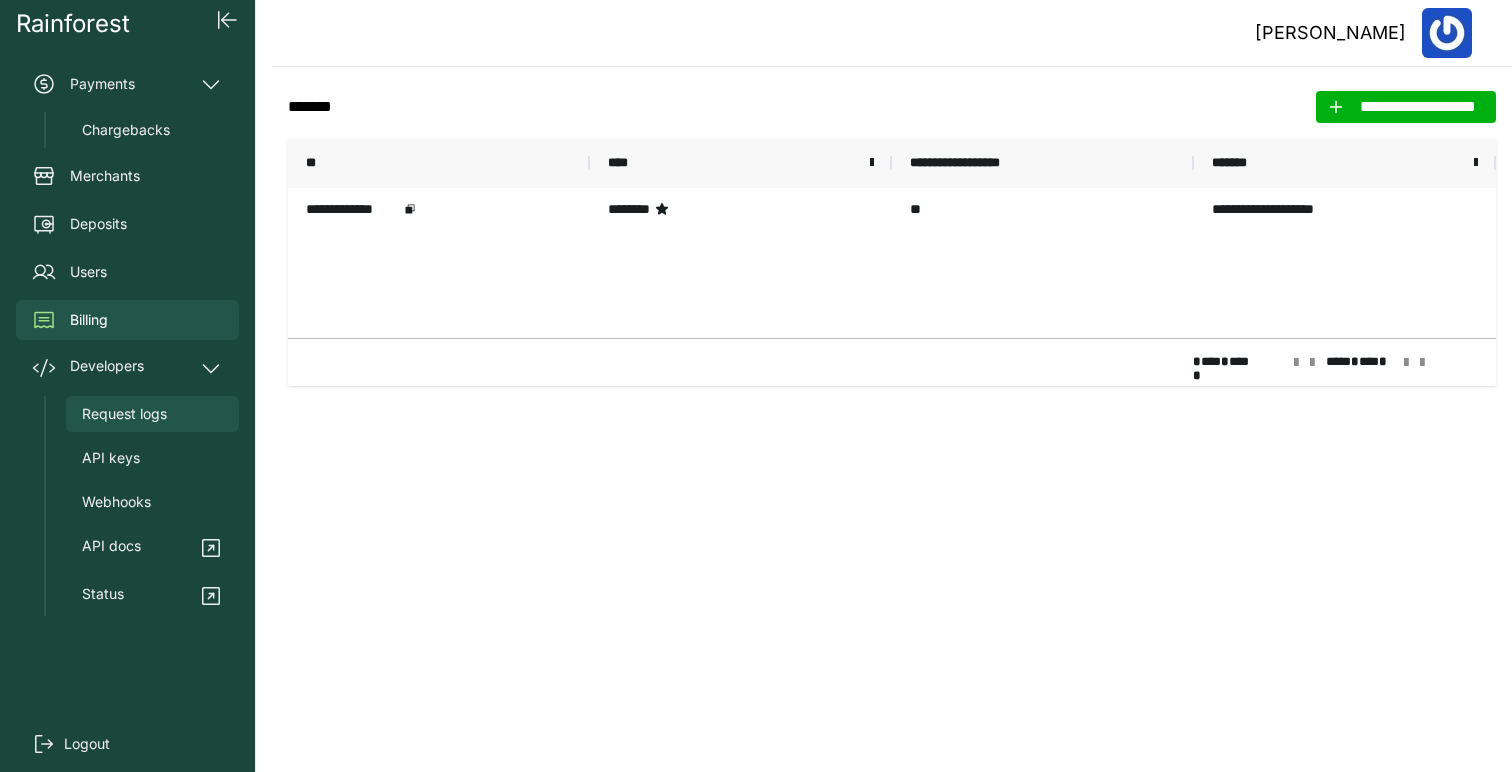 click on "Request logs" at bounding box center (124, 414) 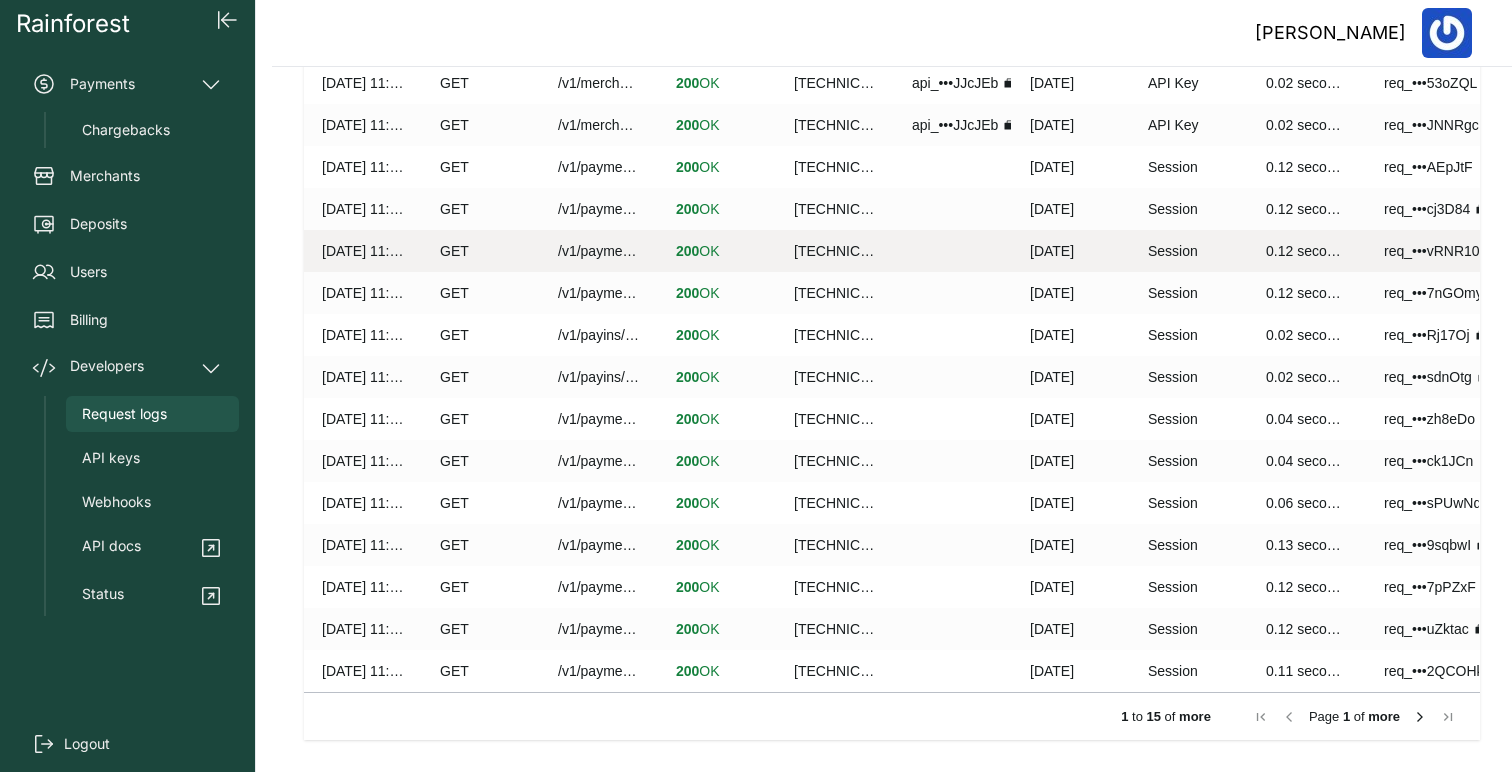 scroll, scrollTop: 0, scrollLeft: 0, axis: both 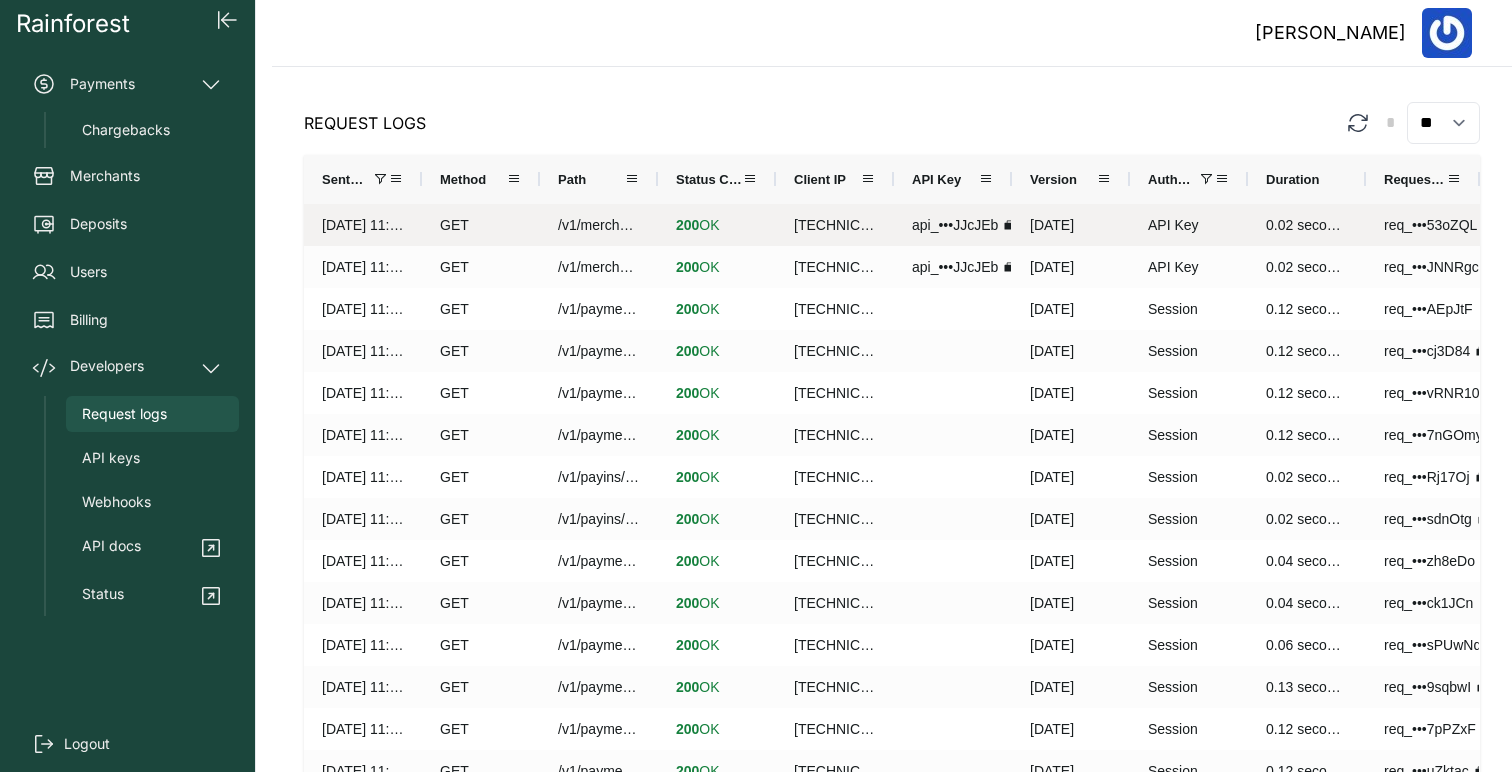 click on "/v1/merchants/mid_2wEWMYGboLY3tGuTS4NScwRo6rm" at bounding box center [599, 225] 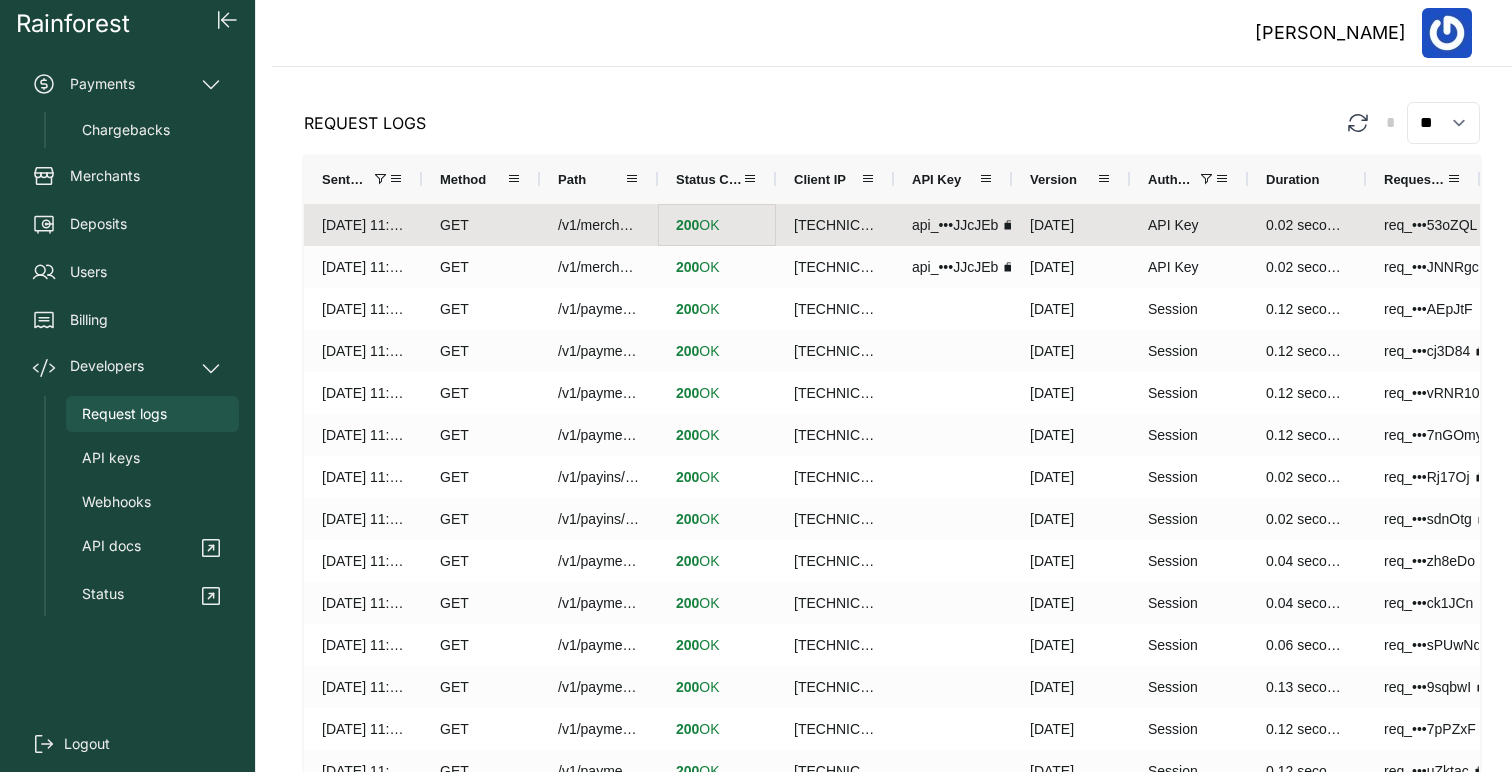 click on "200" at bounding box center [687, 225] 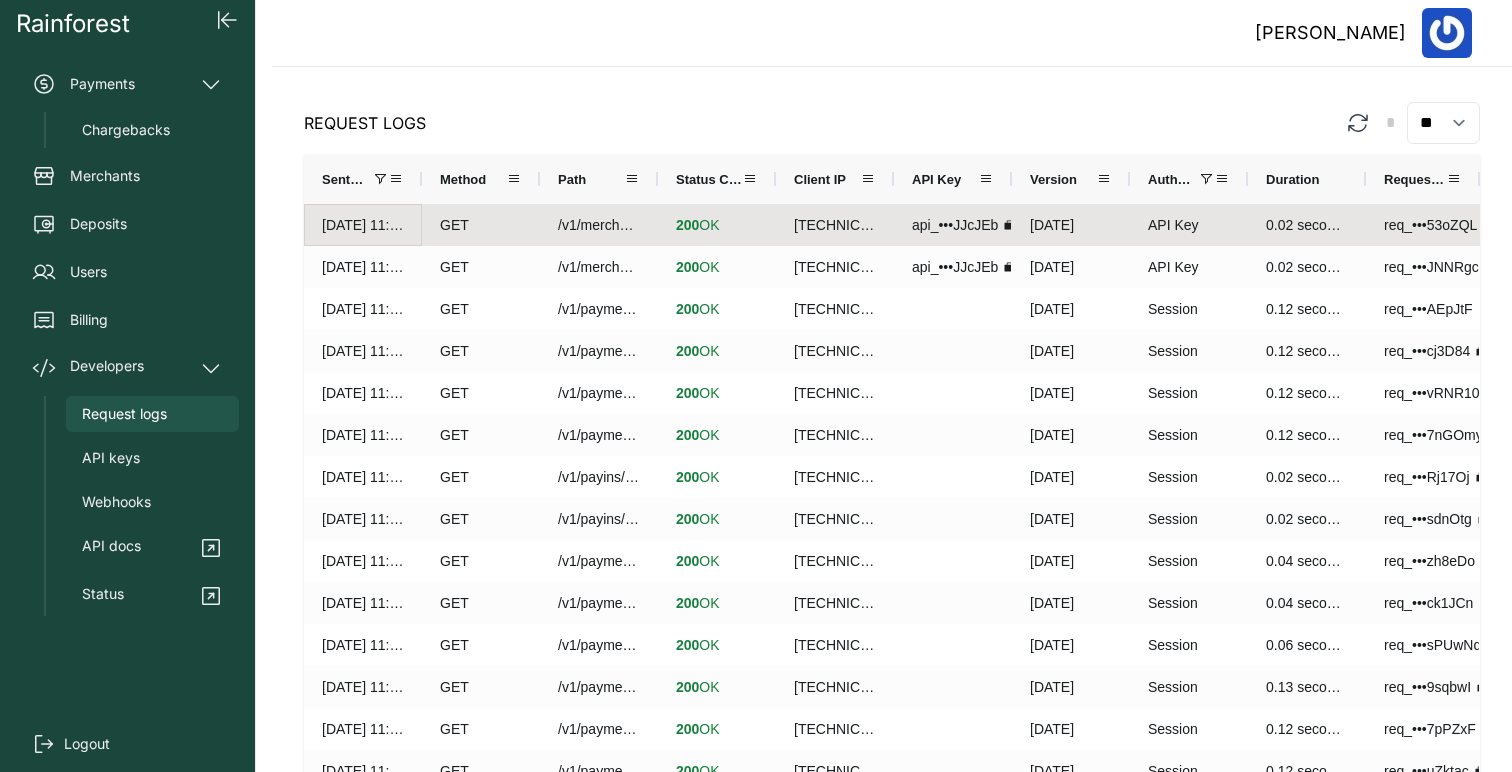 click on "[DATE] 11:32 AM EDT" at bounding box center [363, 225] 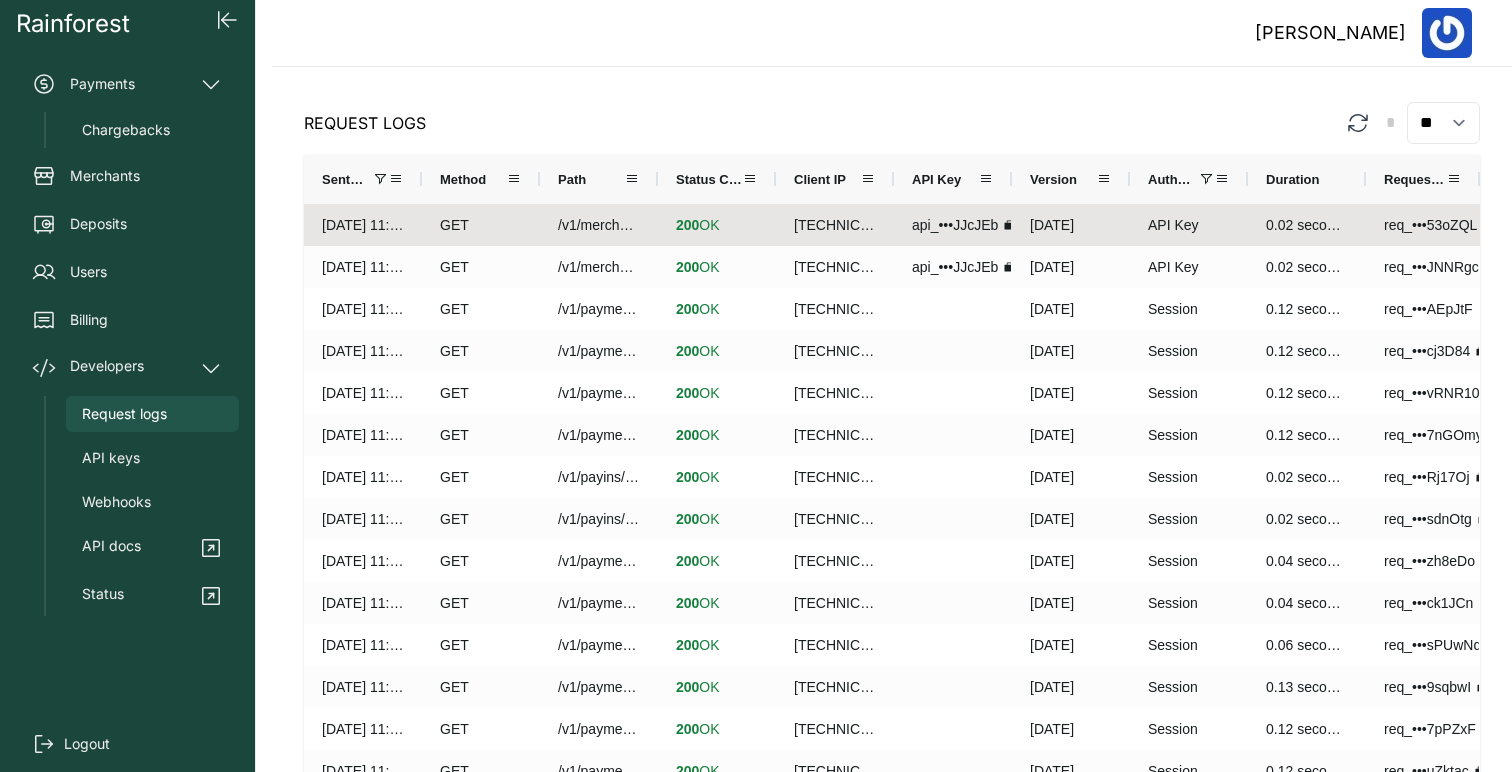 click on "req_•••53oZQL" at bounding box center (1430, 225) 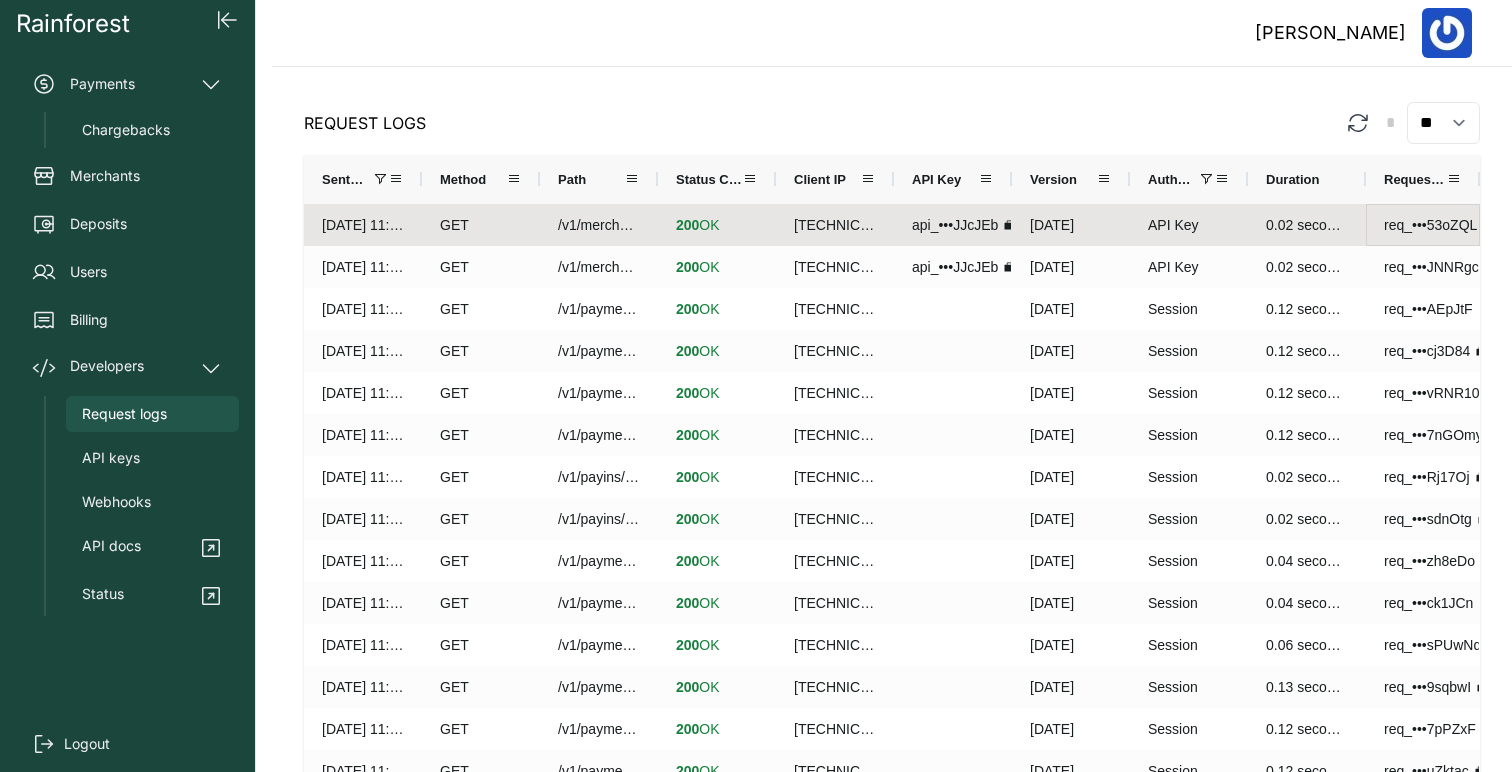 click on "req_•••53oZQL" at bounding box center [1430, 225] 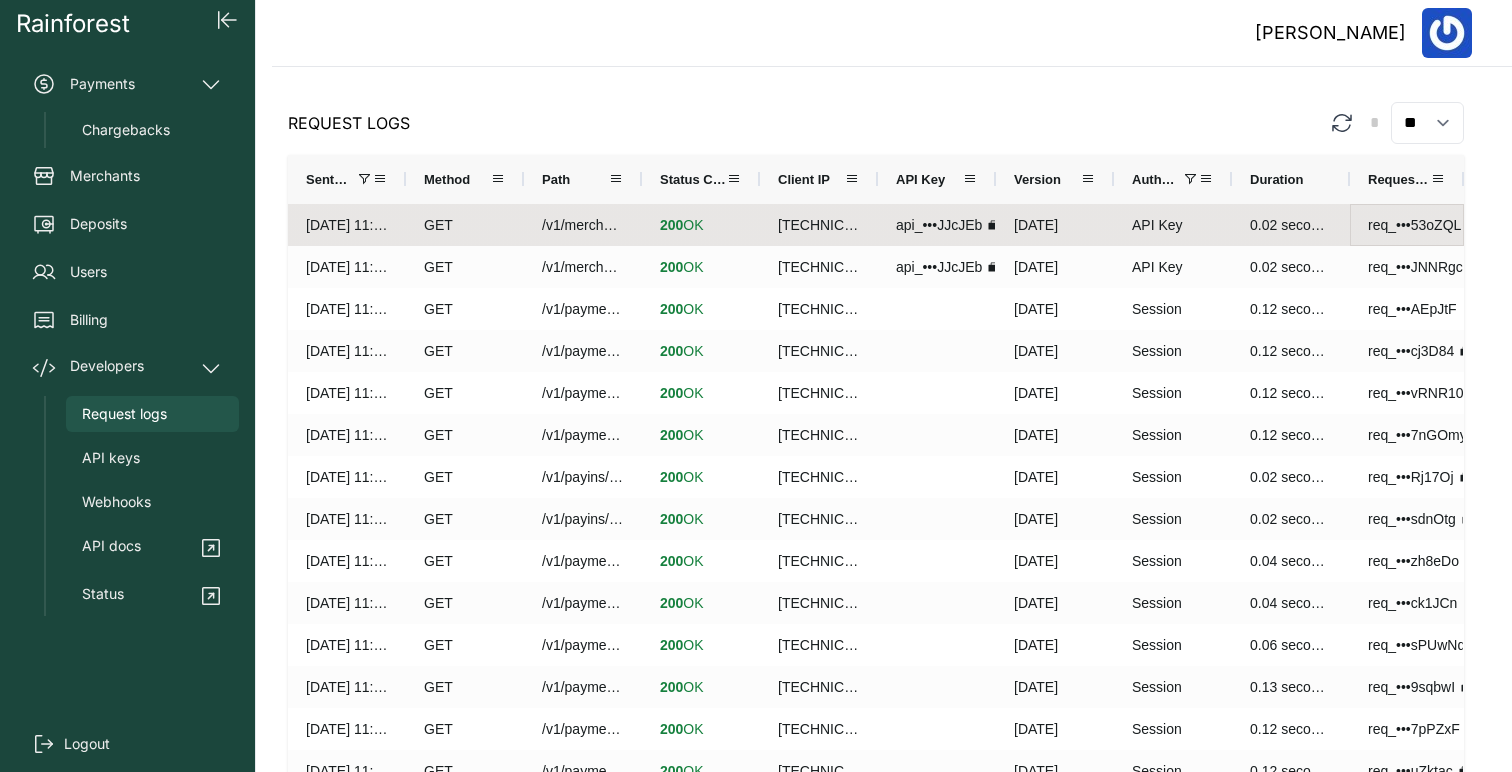click on "req_•••53oZQL" at bounding box center [1414, 225] 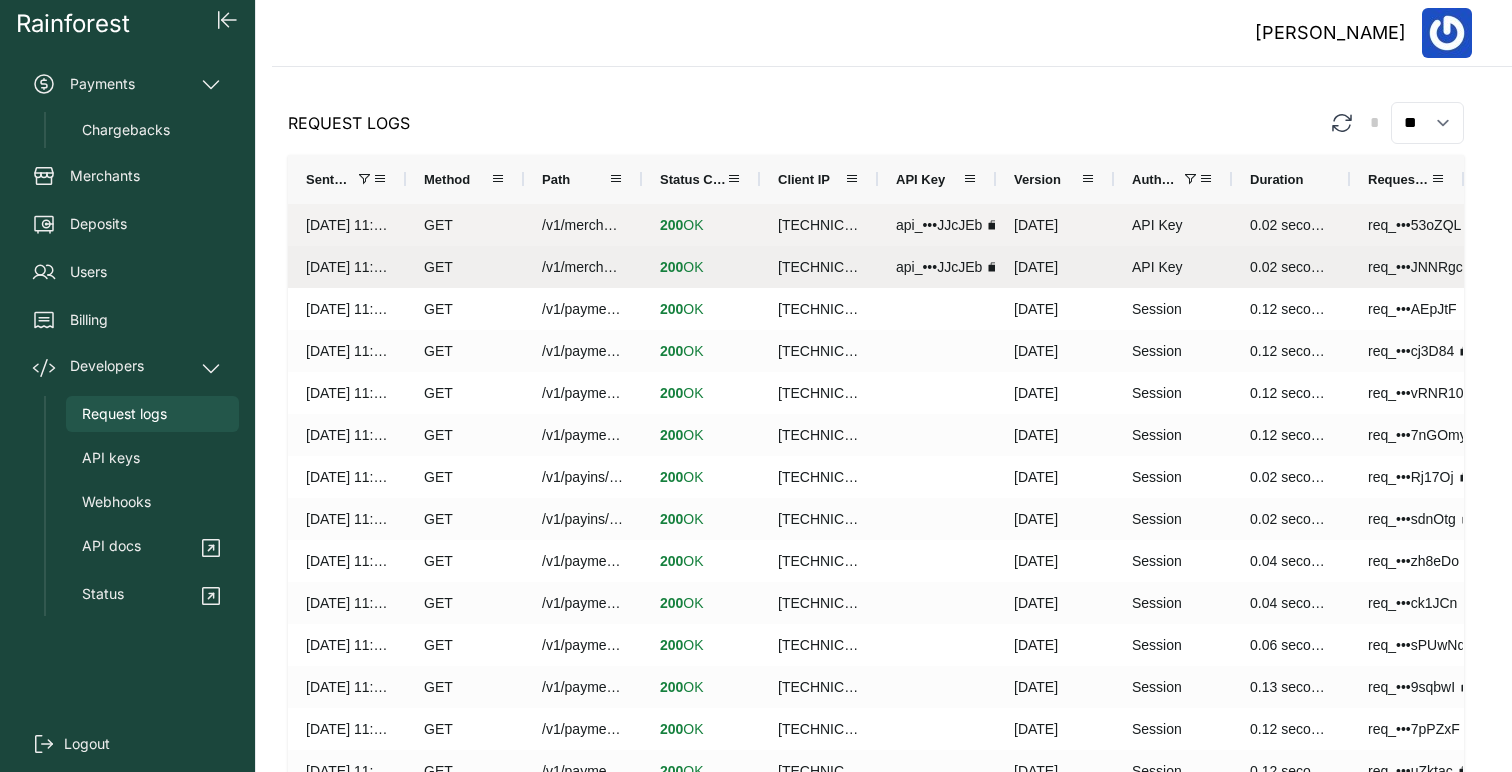 click on "0.02 seconds" at bounding box center [1291, 267] 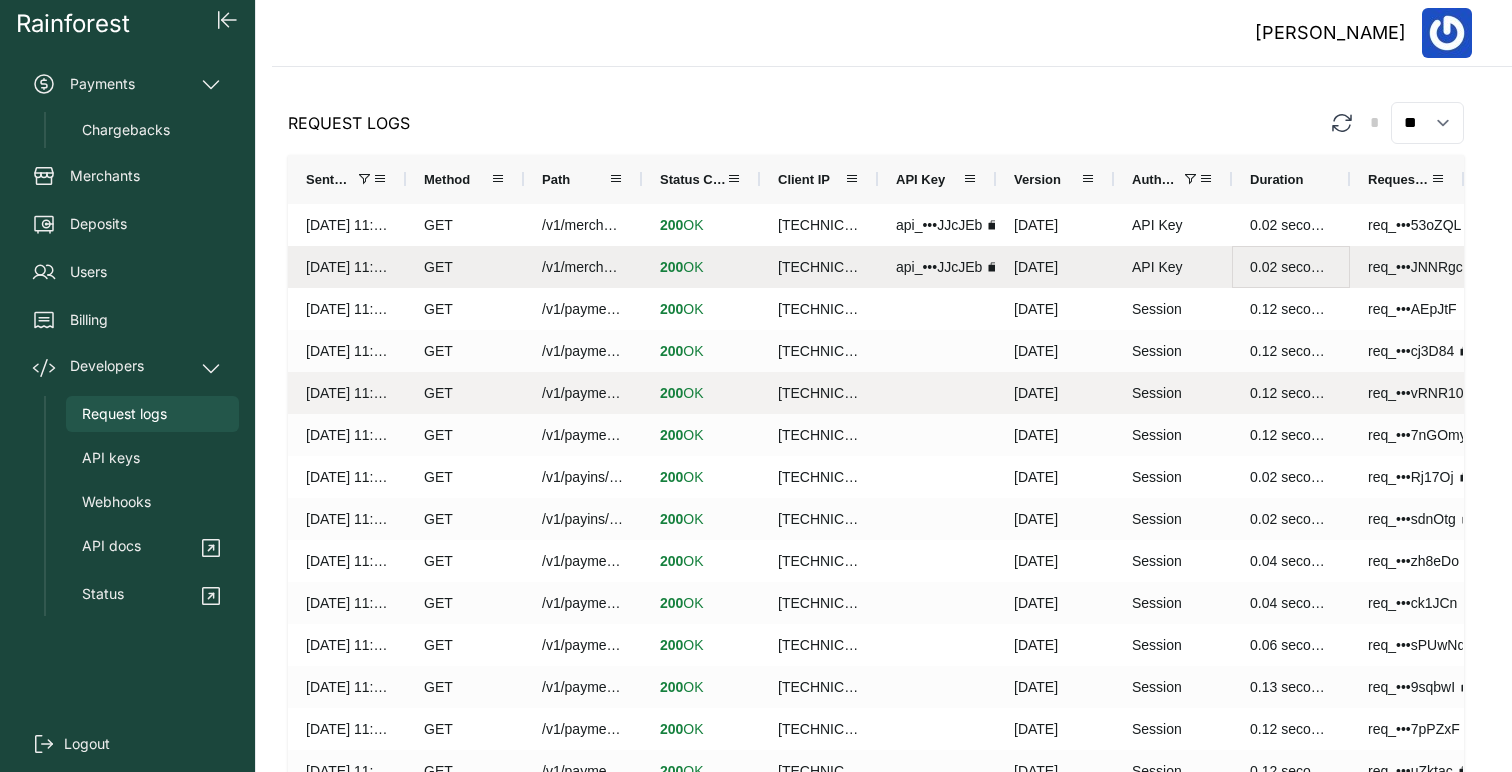 scroll, scrollTop: 0, scrollLeft: 0, axis: both 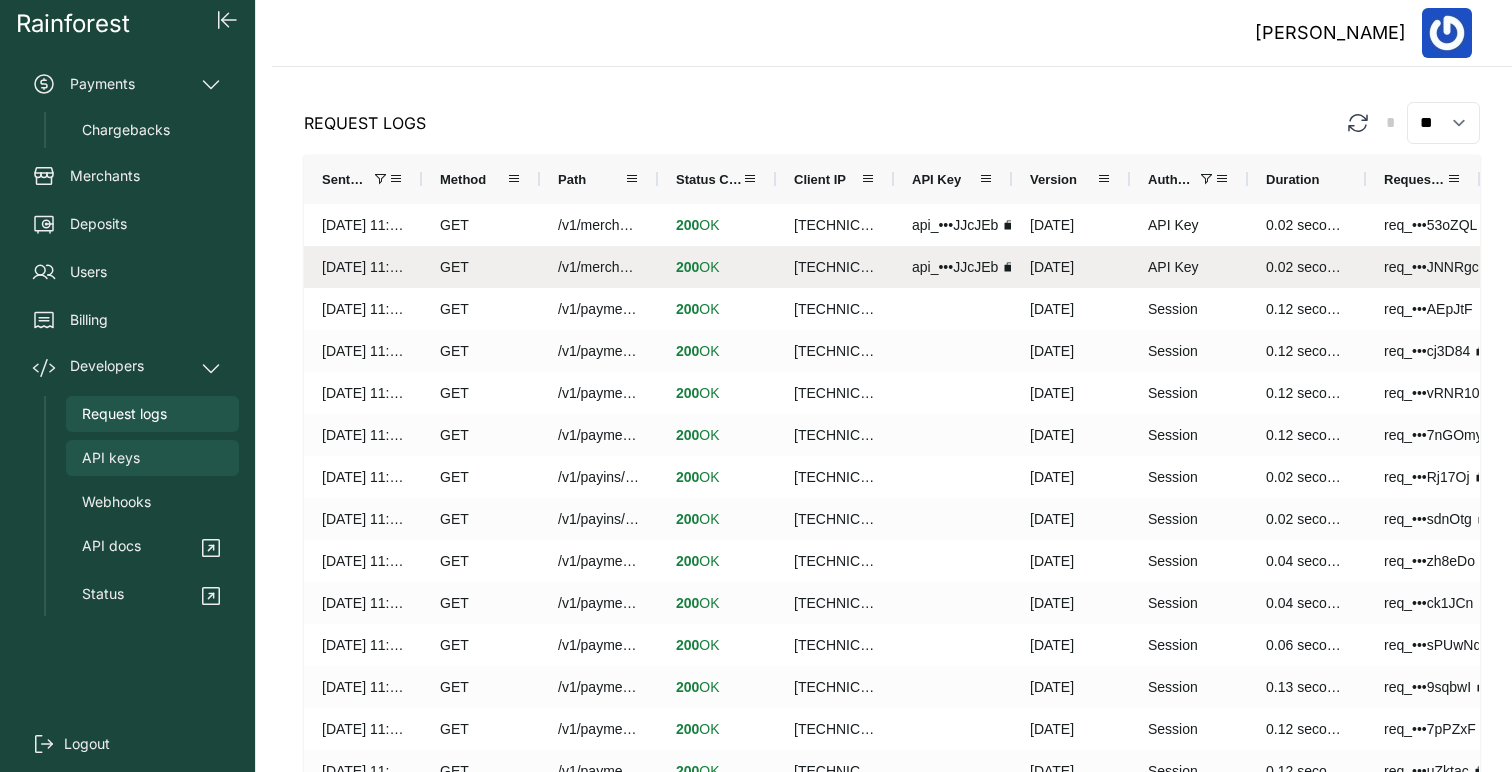 click on "API keys" at bounding box center [111, 458] 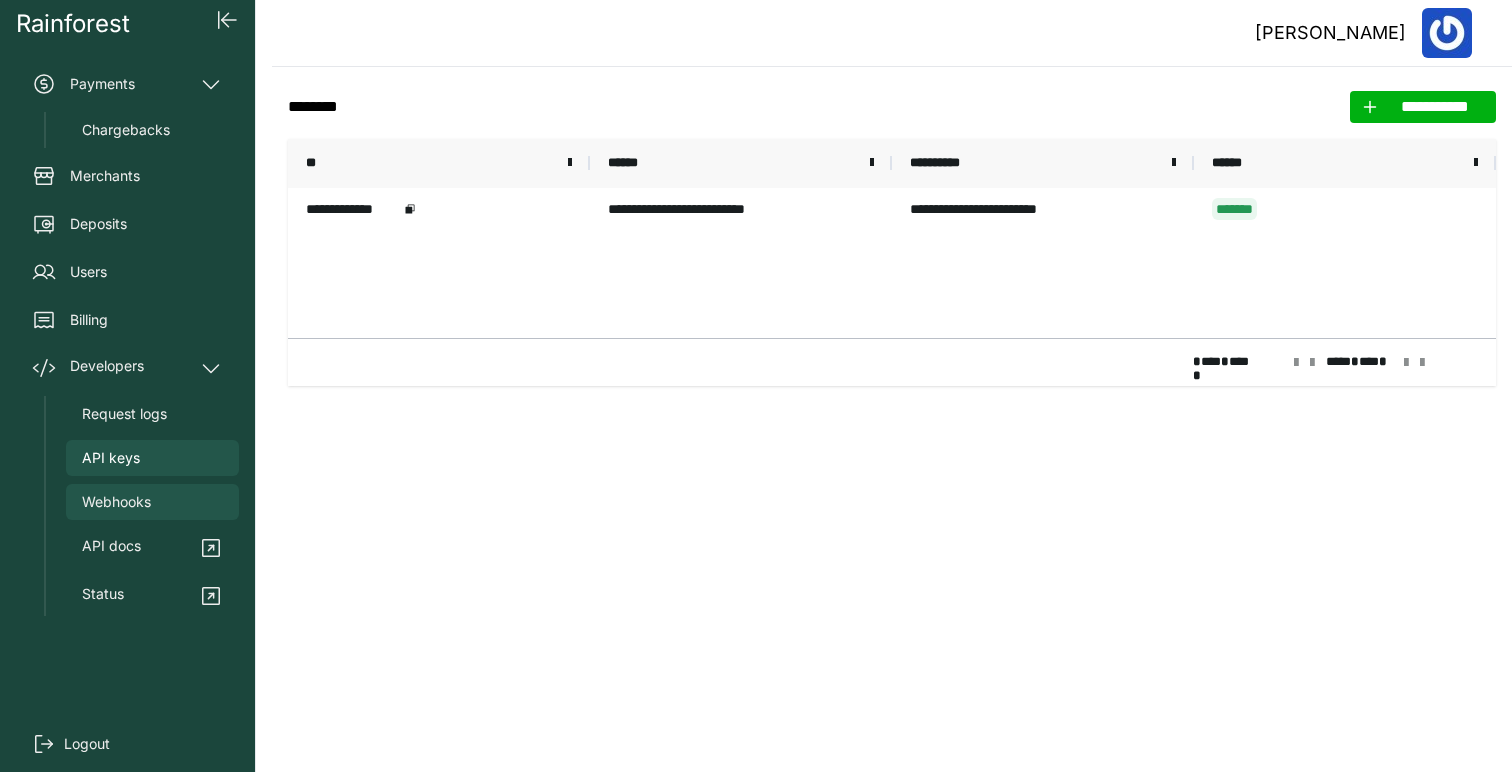 click on "Webhooks" at bounding box center (116, 502) 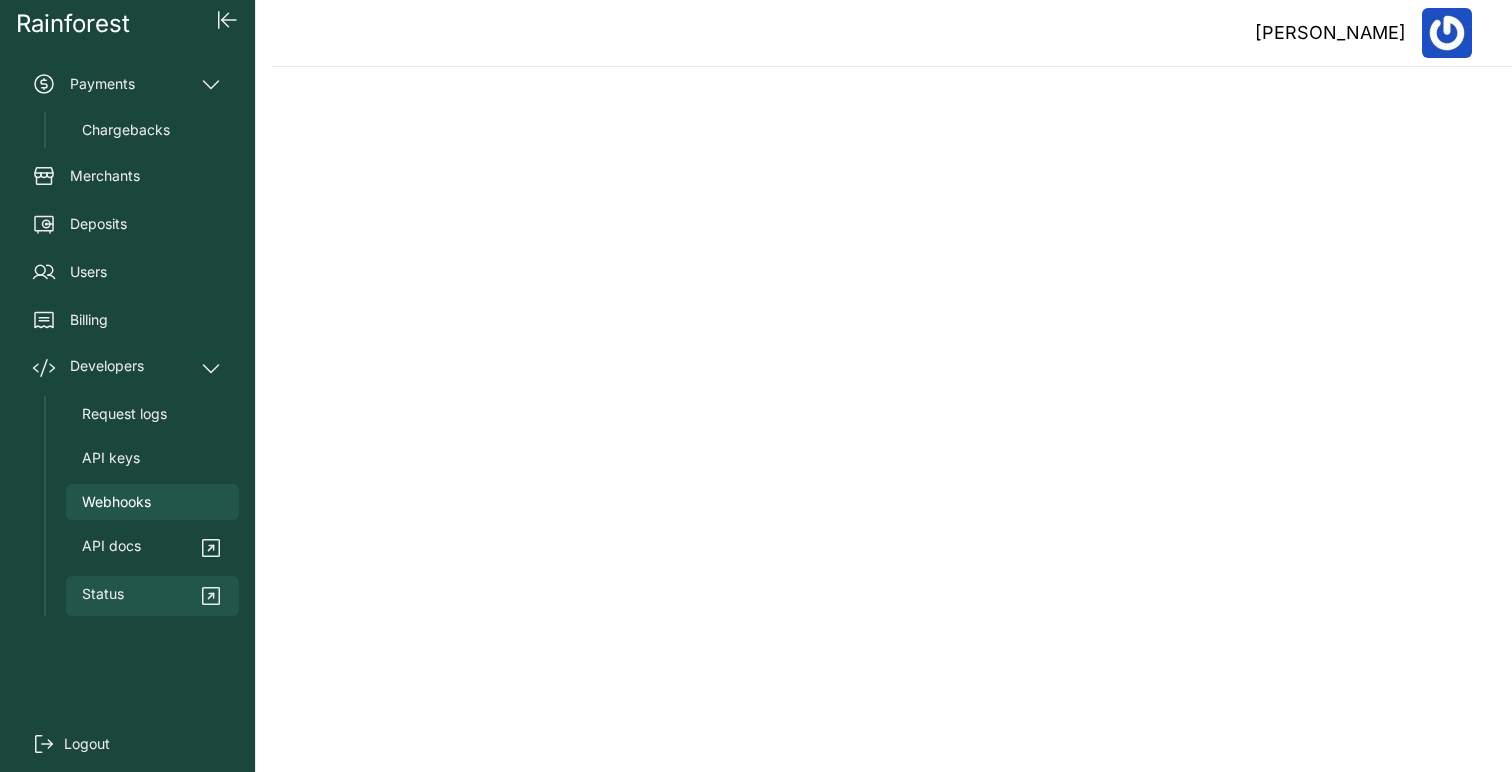 click on "Status" at bounding box center [152, 596] 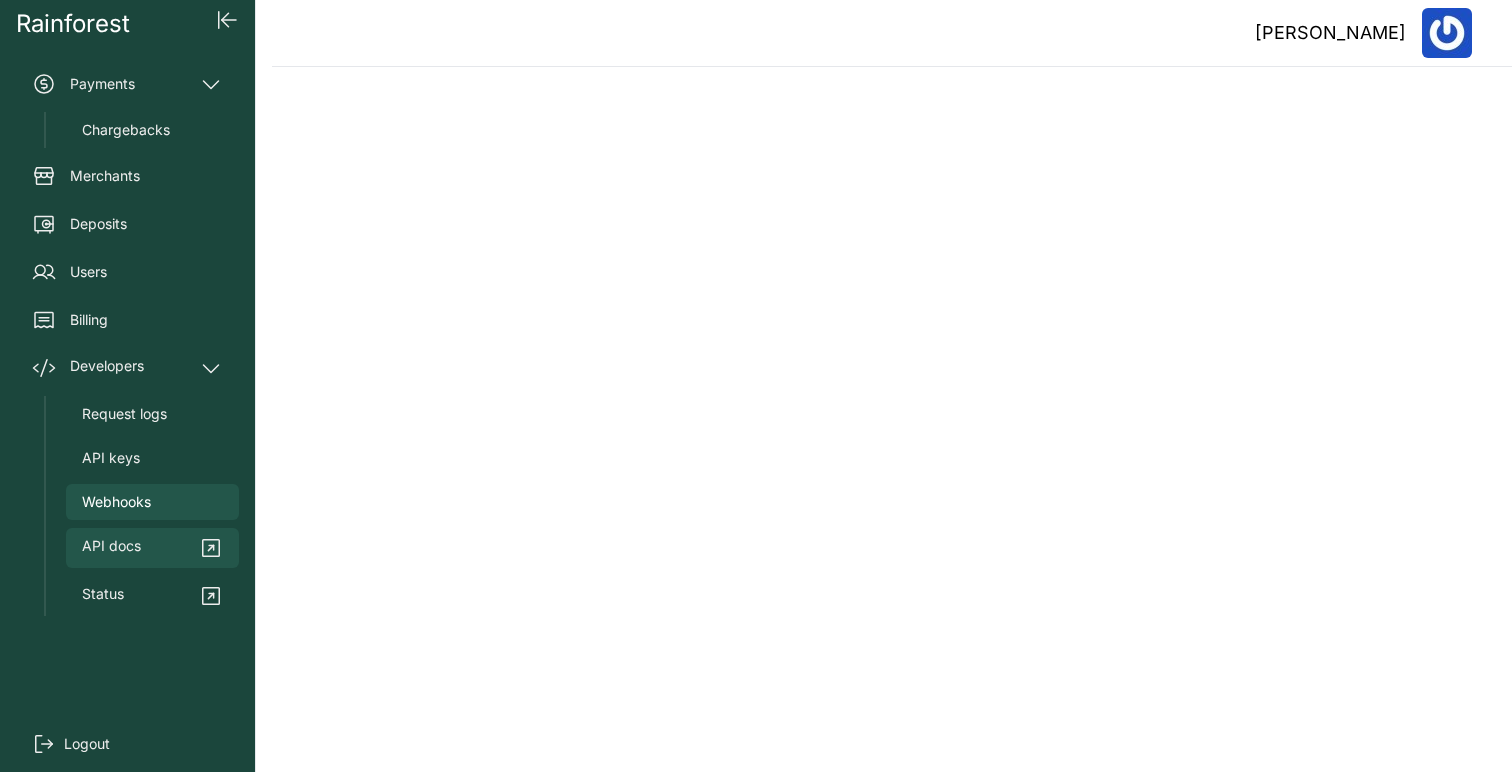 click on "API docs" at bounding box center [152, 548] 